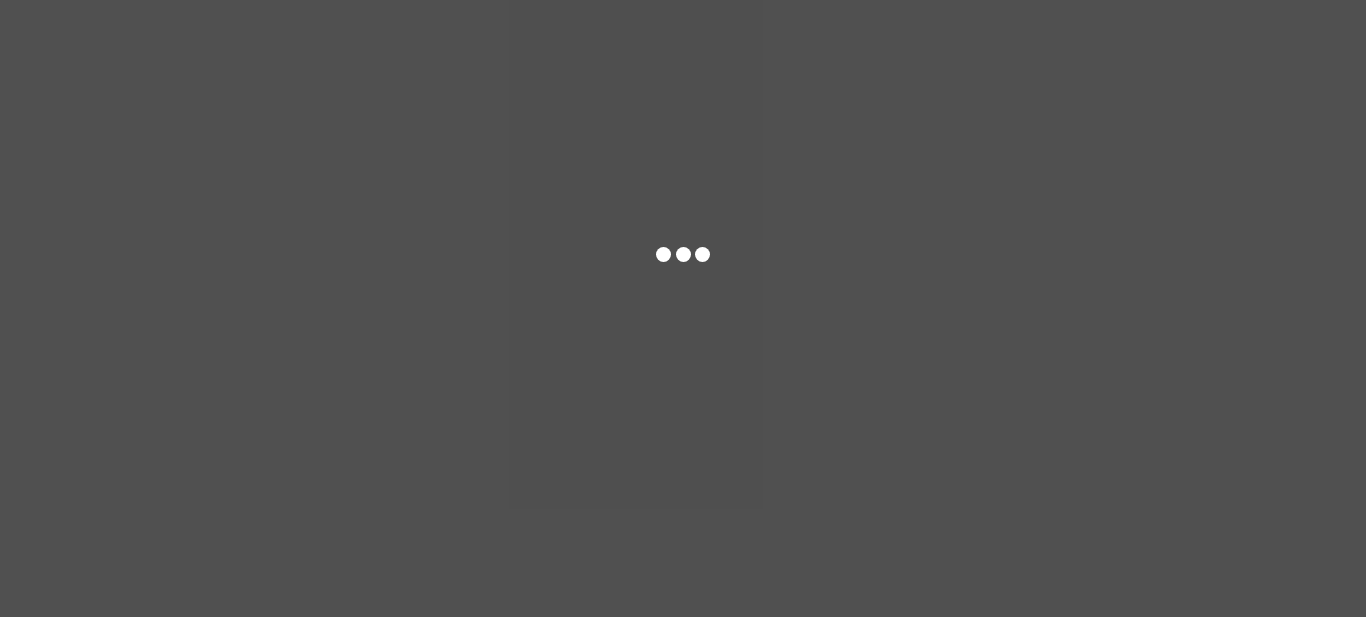 scroll, scrollTop: 0, scrollLeft: 0, axis: both 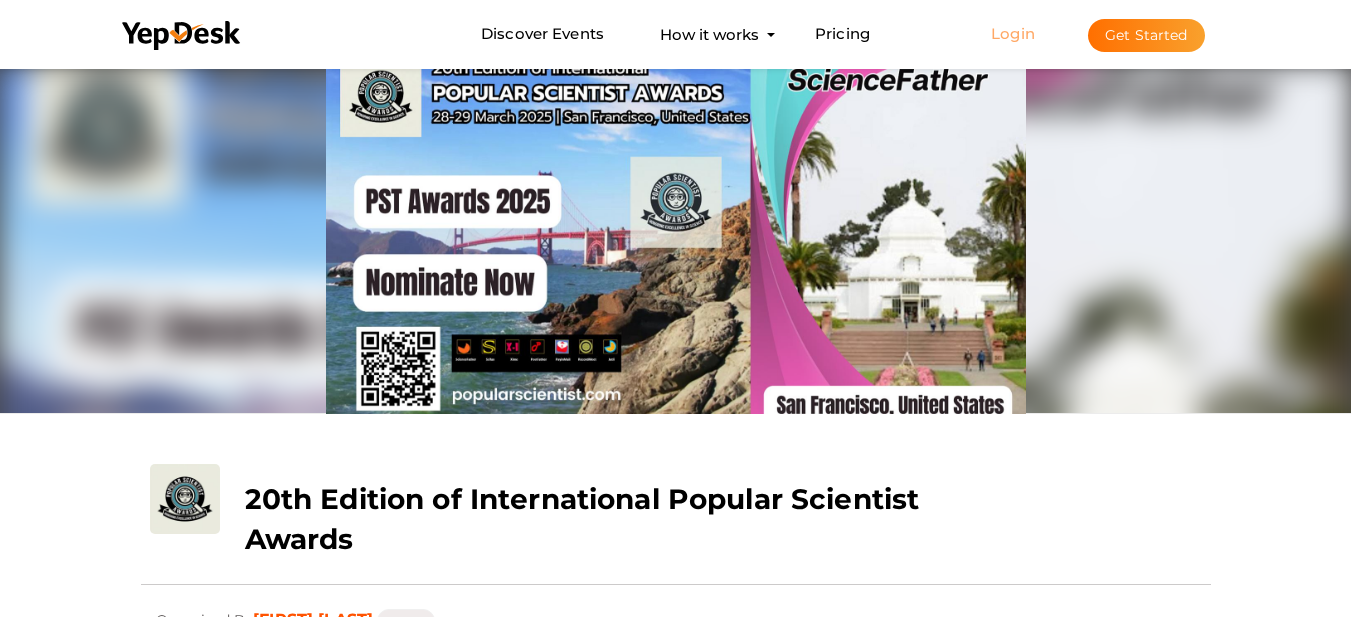 click on "Login" at bounding box center (1013, 33) 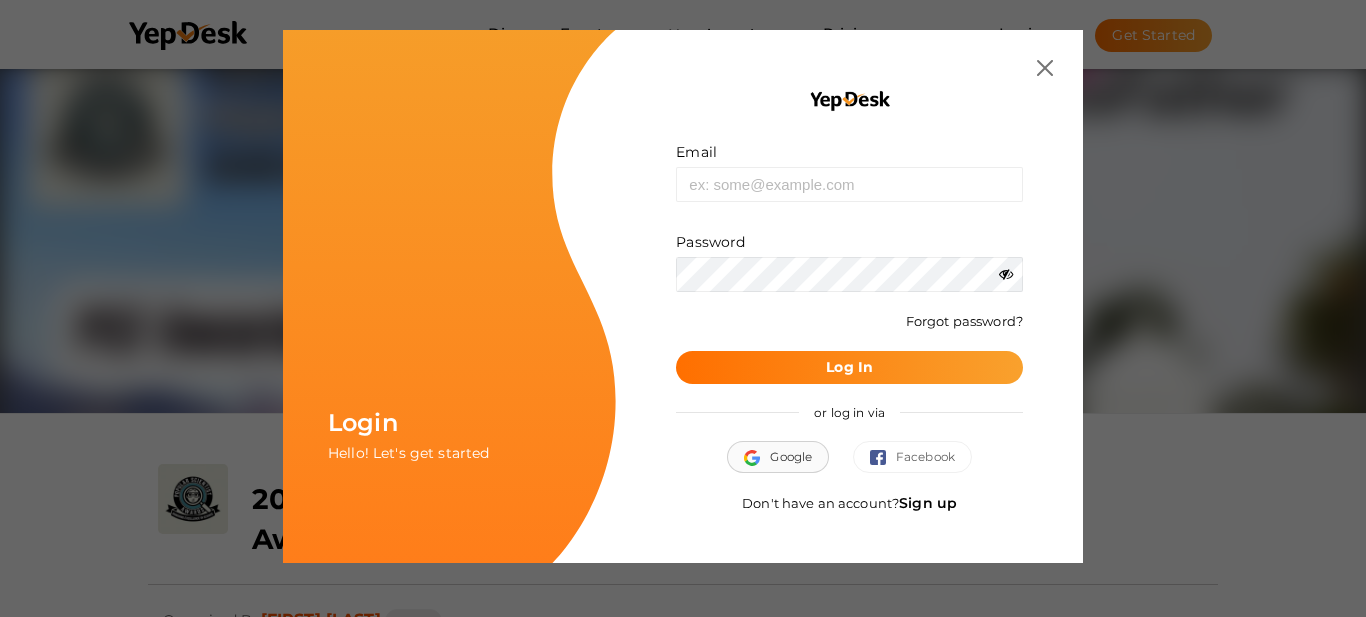 click at bounding box center (757, 458) 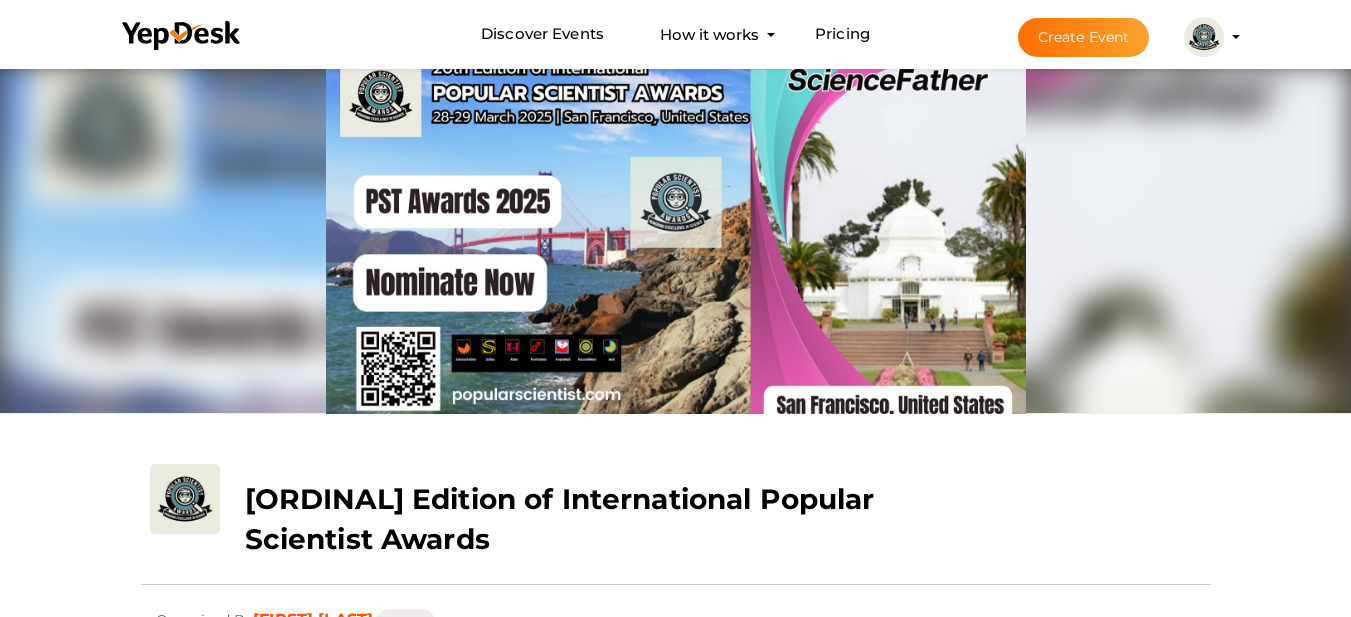 scroll, scrollTop: 200, scrollLeft: 0, axis: vertical 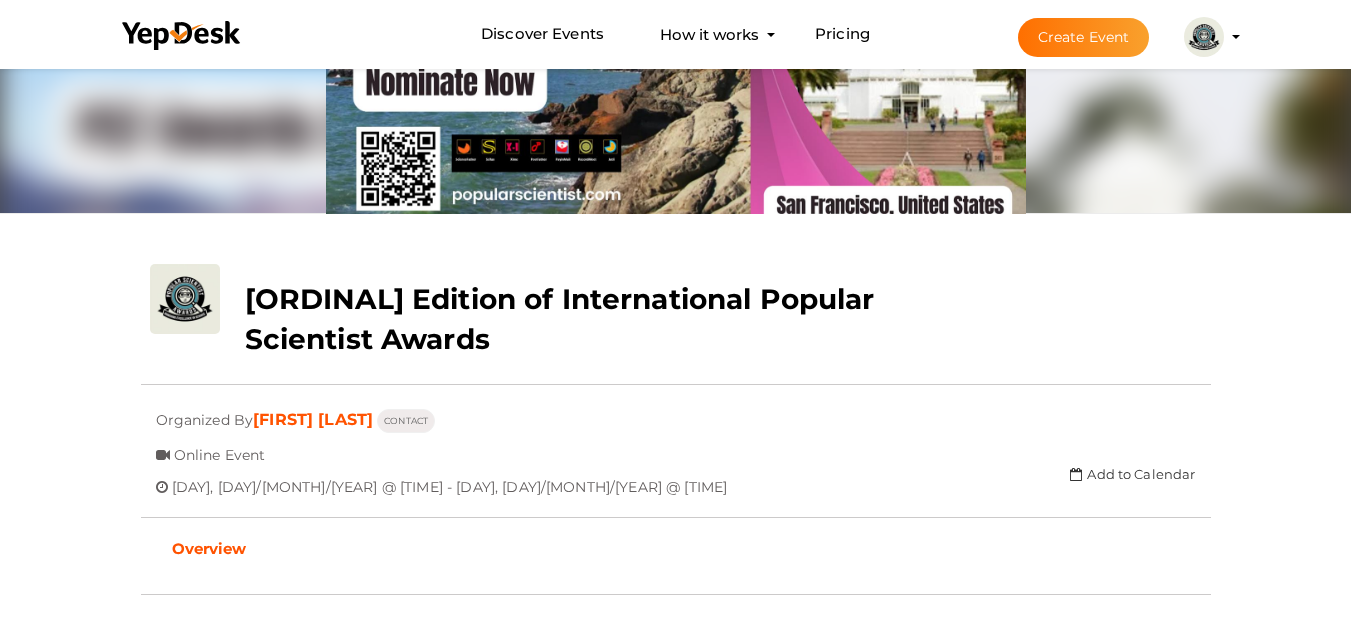 click on "Create Event" at bounding box center [1084, 37] 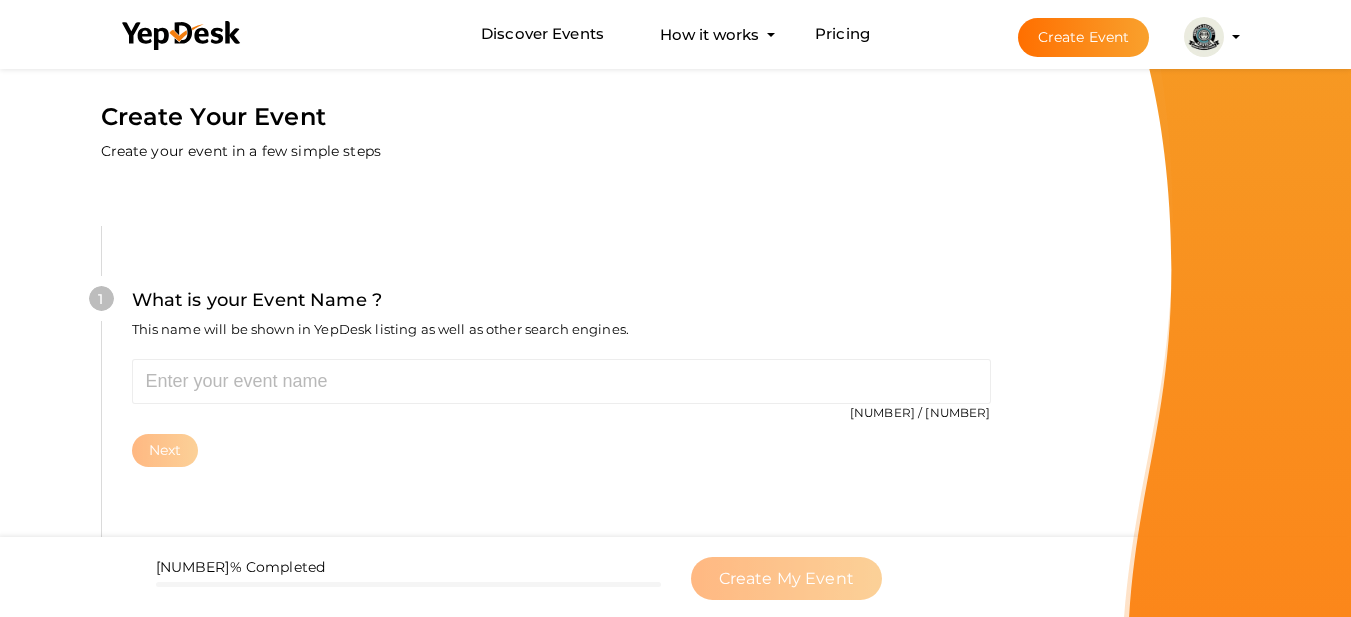 scroll, scrollTop: 0, scrollLeft: 0, axis: both 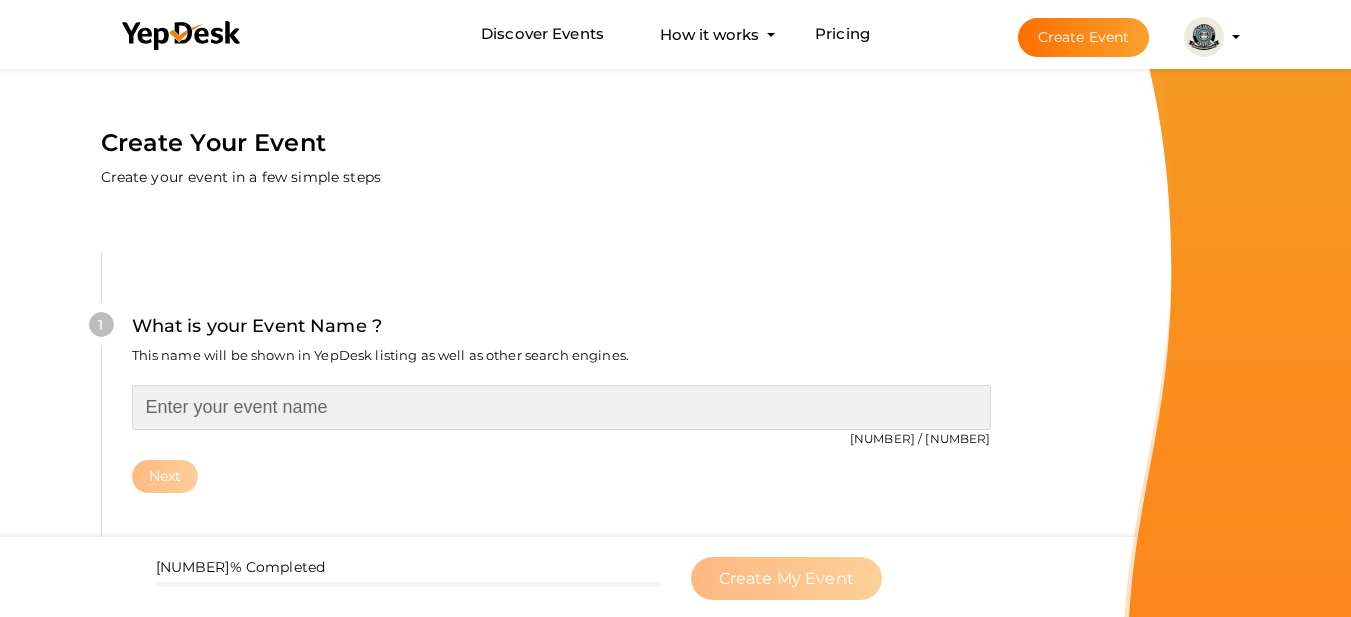 click at bounding box center [561, 407] 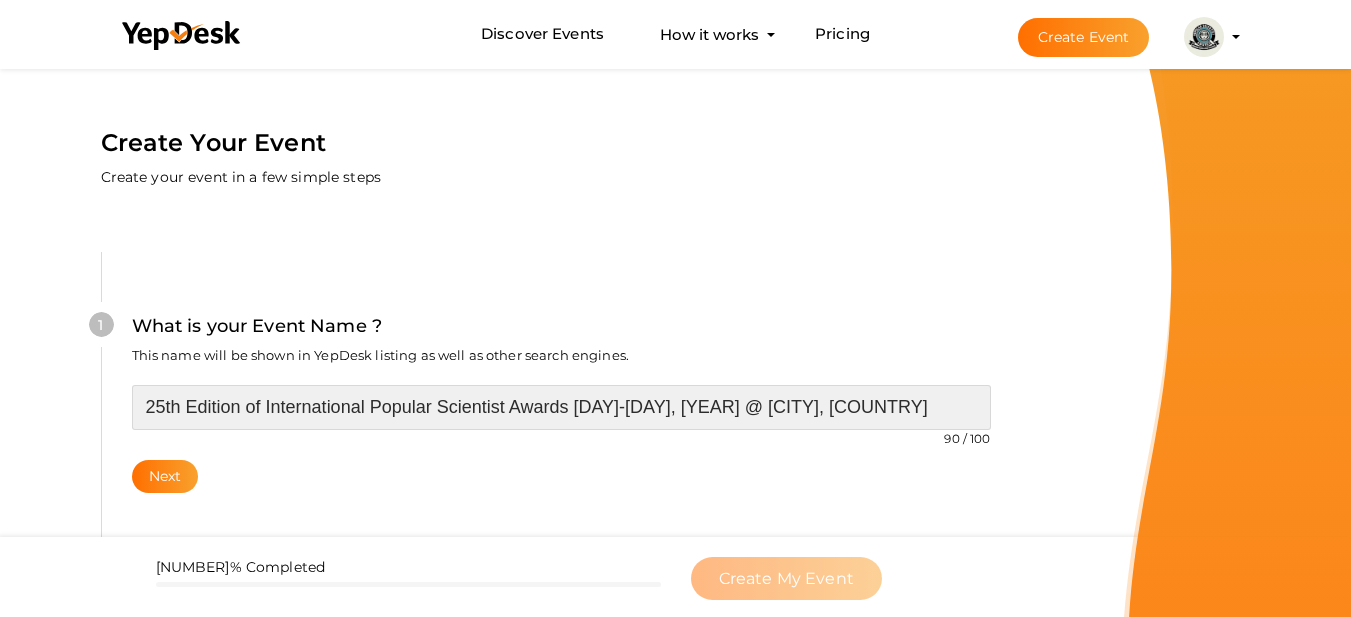 drag, startPoint x: 568, startPoint y: 403, endPoint x: 917, endPoint y: 402, distance: 349.00143 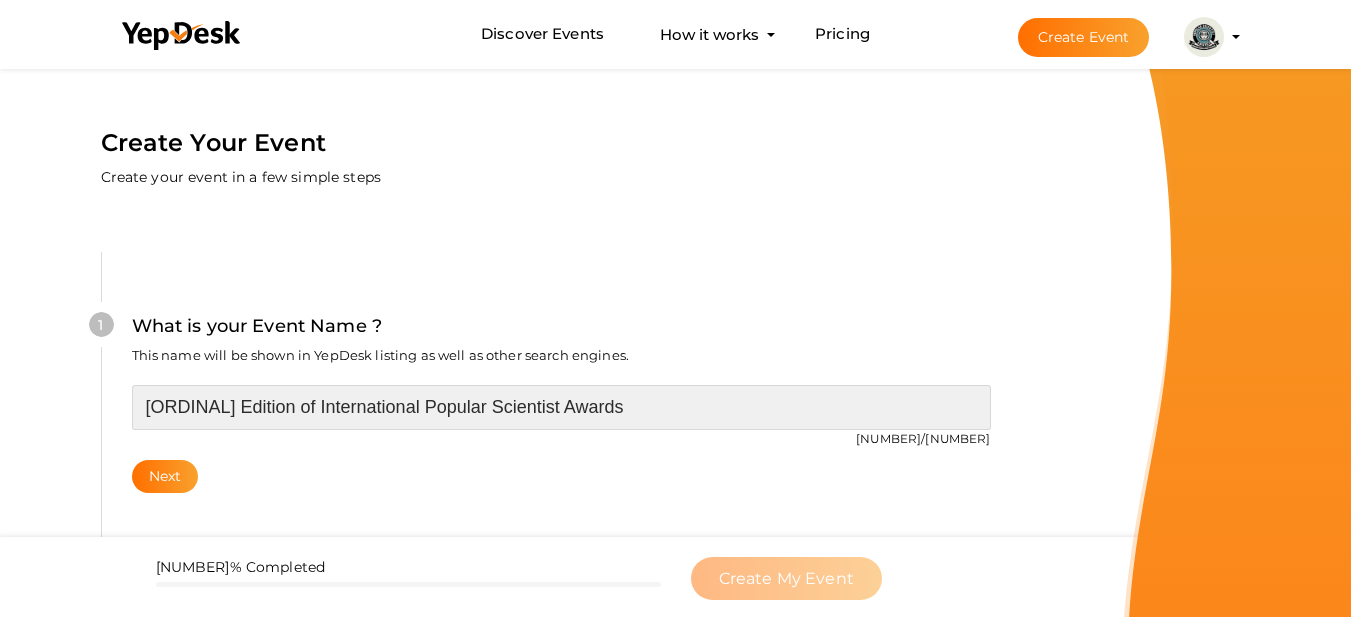 type on "25th Edition of International Popular Scientist Awards" 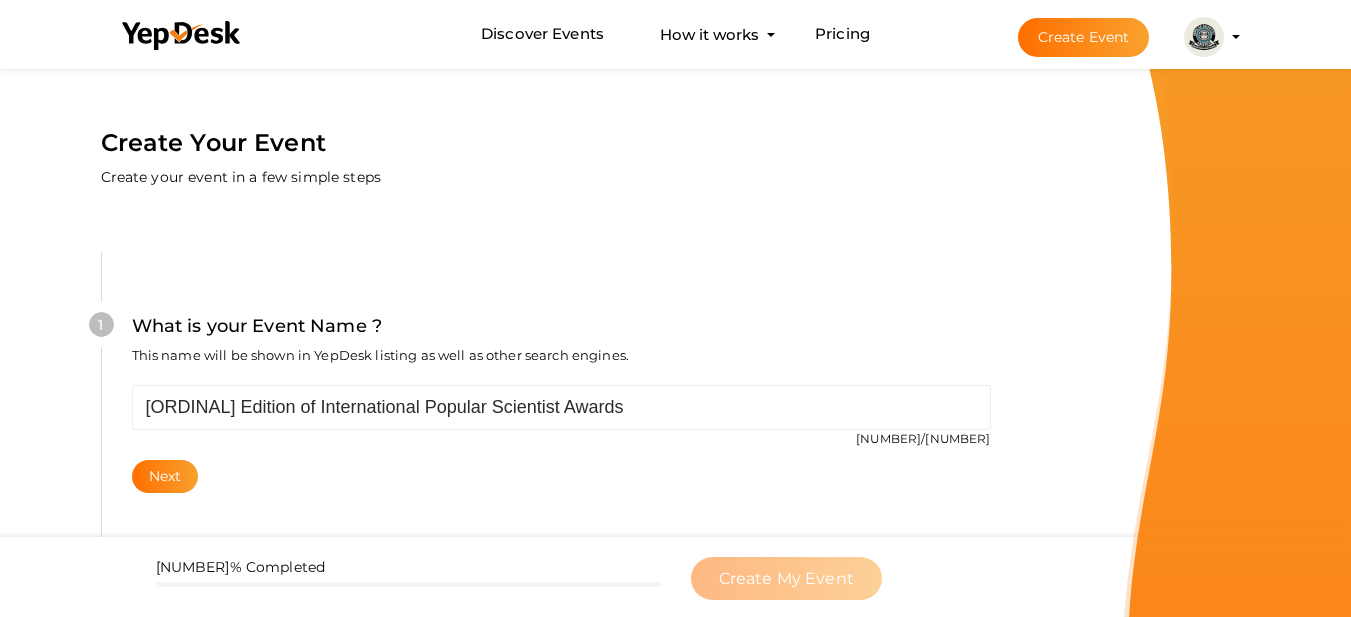 click on "1
What
is your Event Name ?
This name will be shown in YepDesk listing as well
as other search engines.
25th Edition of International Popular Scientist Awards
54 / 100
Invalid
event name
event name length exceeded
Required.
Next" at bounding box center [561, 402] 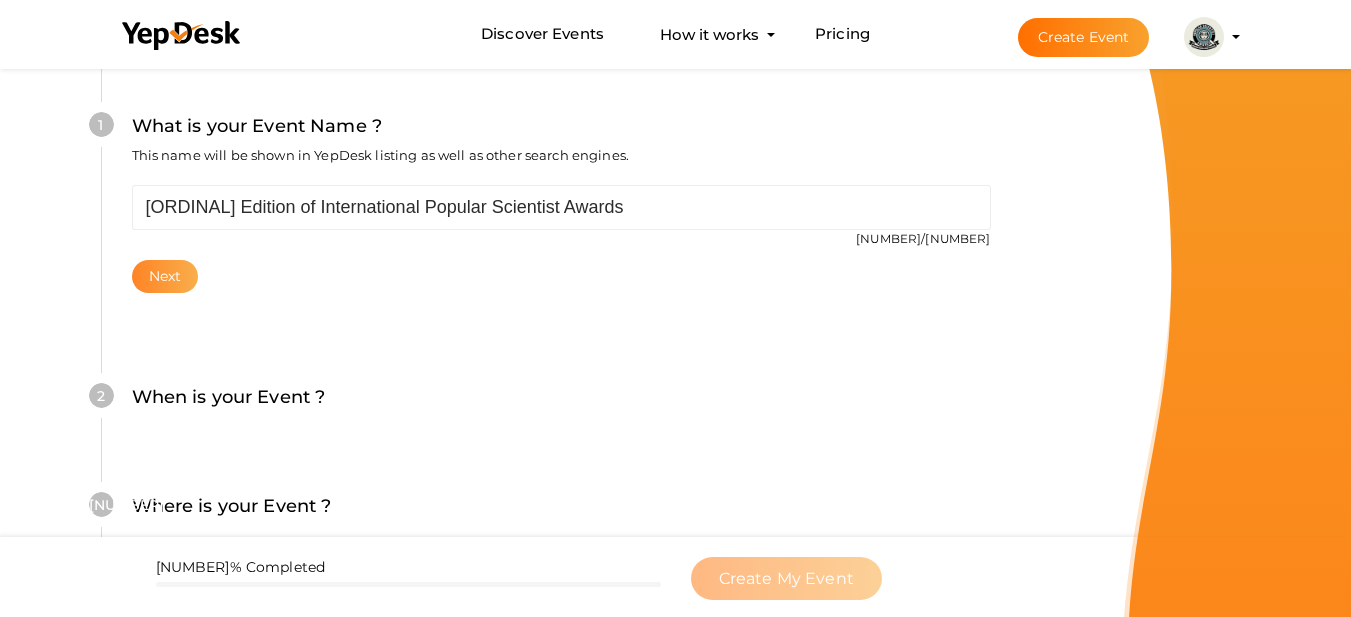 click on "Next" at bounding box center [165, 276] 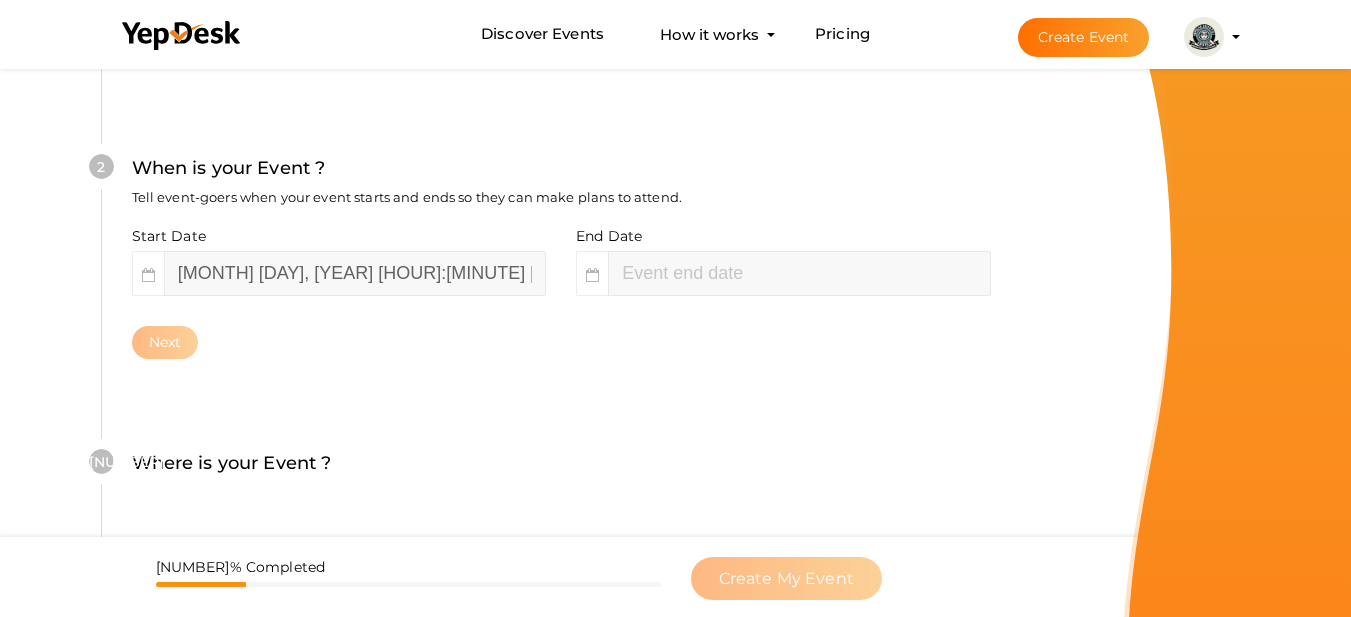 scroll, scrollTop: 460, scrollLeft: 0, axis: vertical 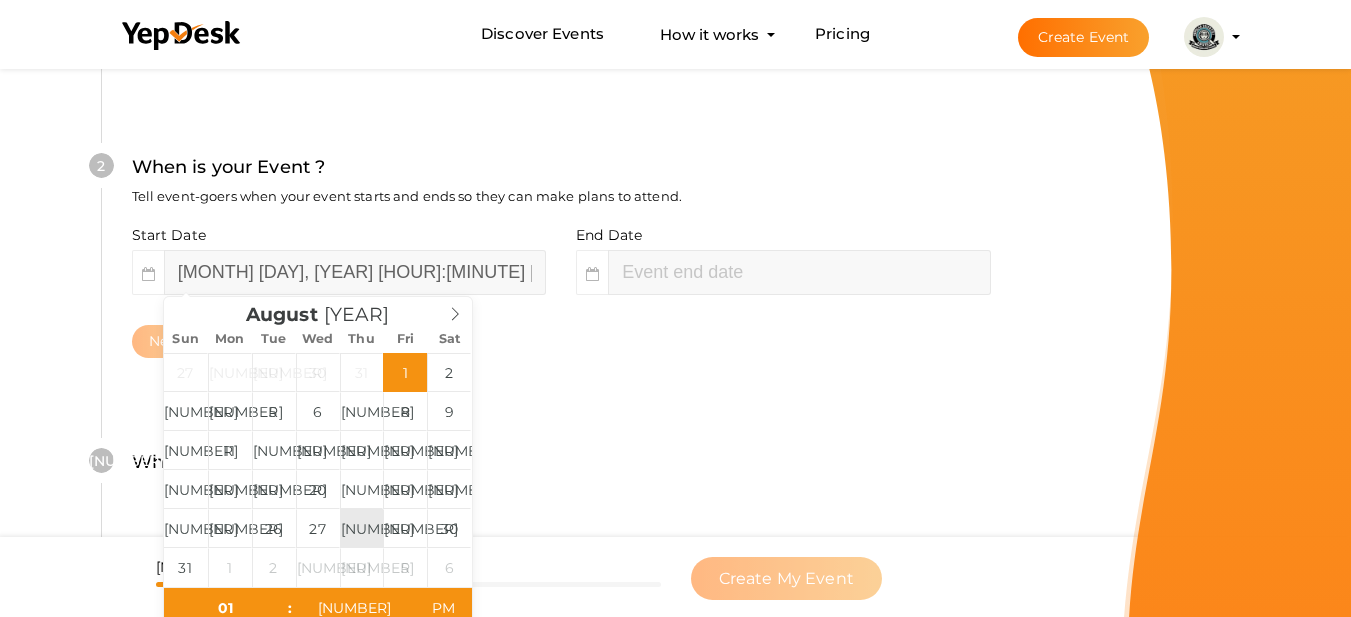 type on "[DATE] [TIME]" 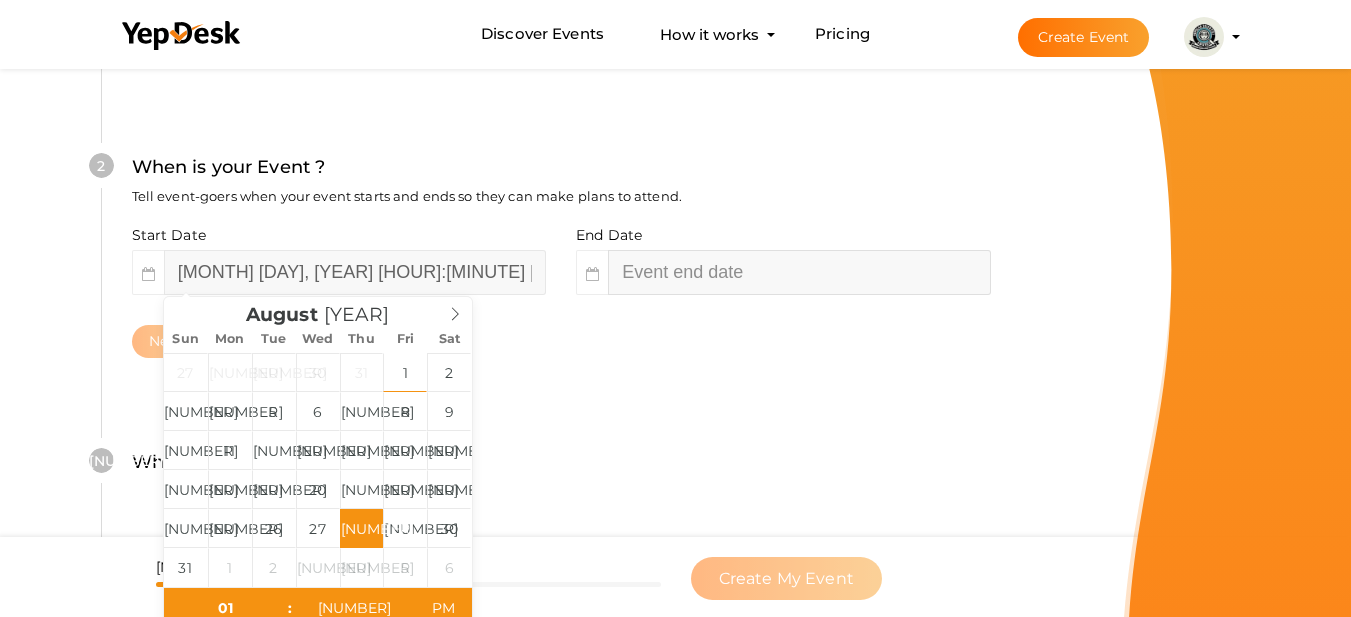 type on "03" 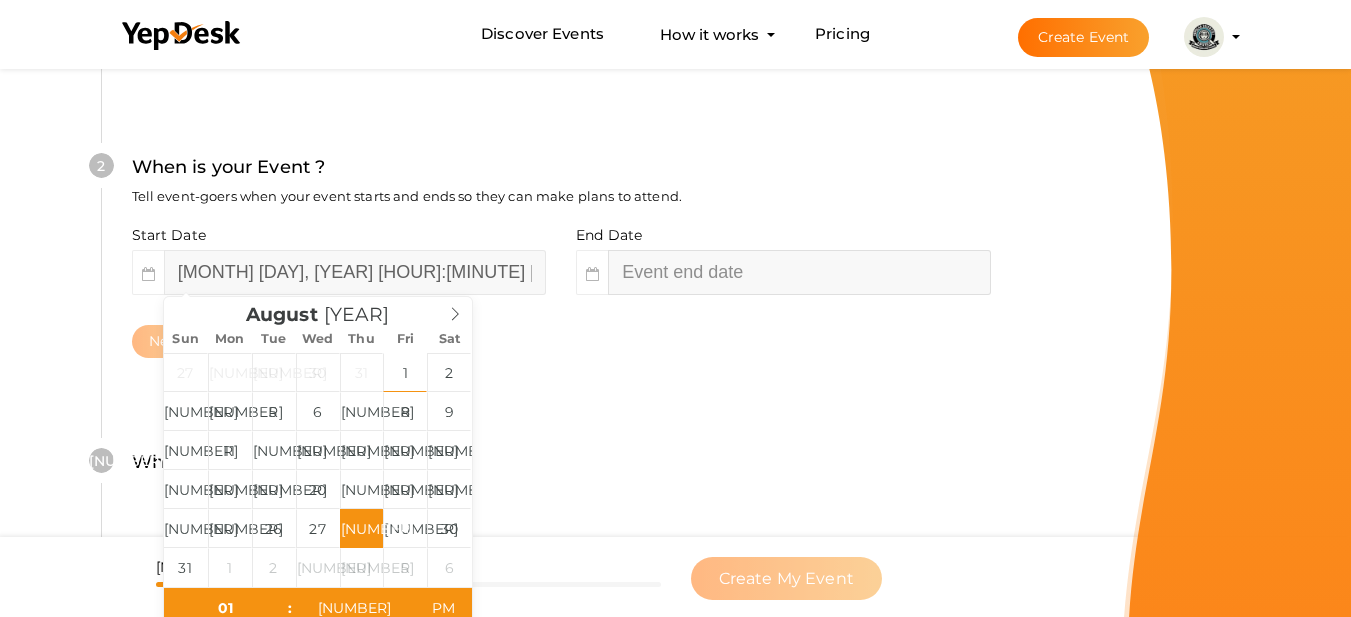 type on "56" 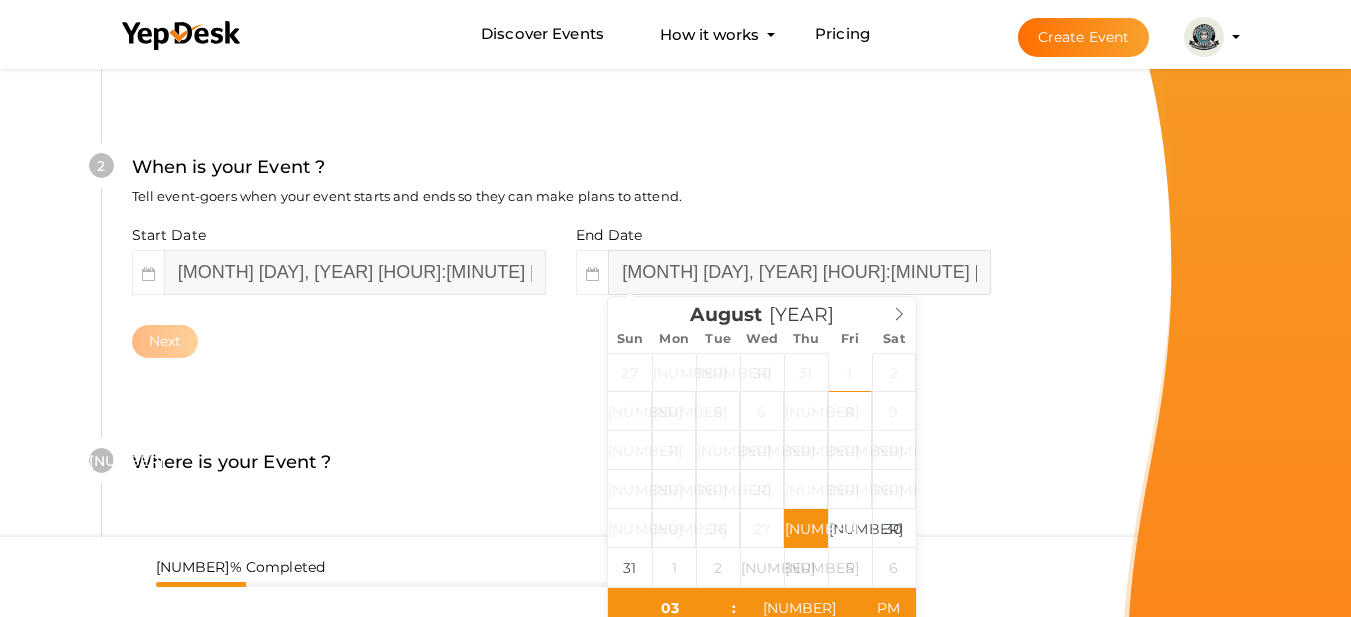 click on "August 28, 2025 3:56 PM" at bounding box center [799, 272] 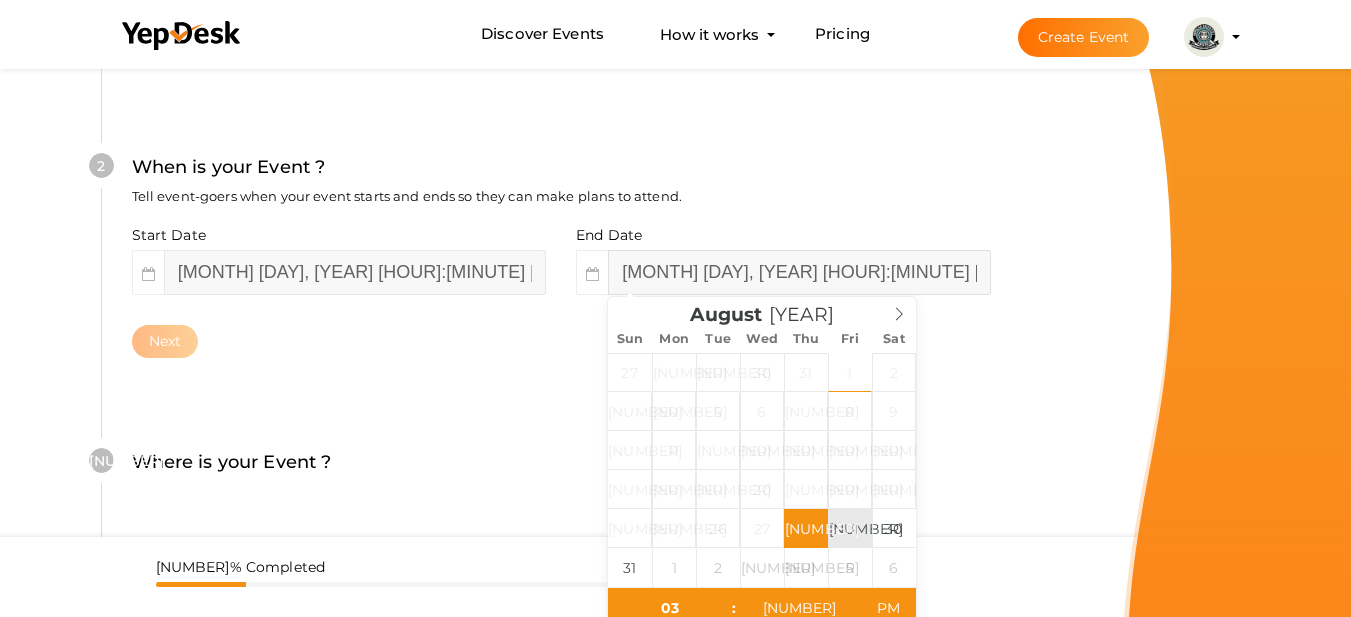 type on "[DATE] [TIME]" 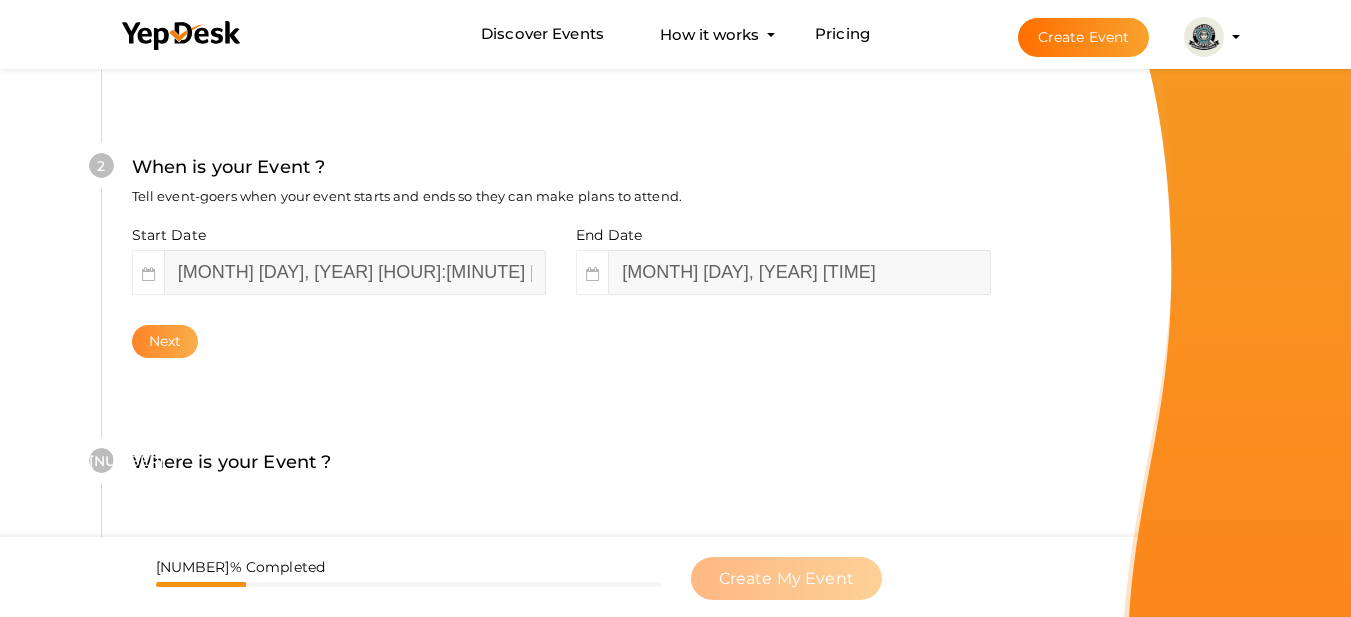 click on "Next" at bounding box center (165, 341) 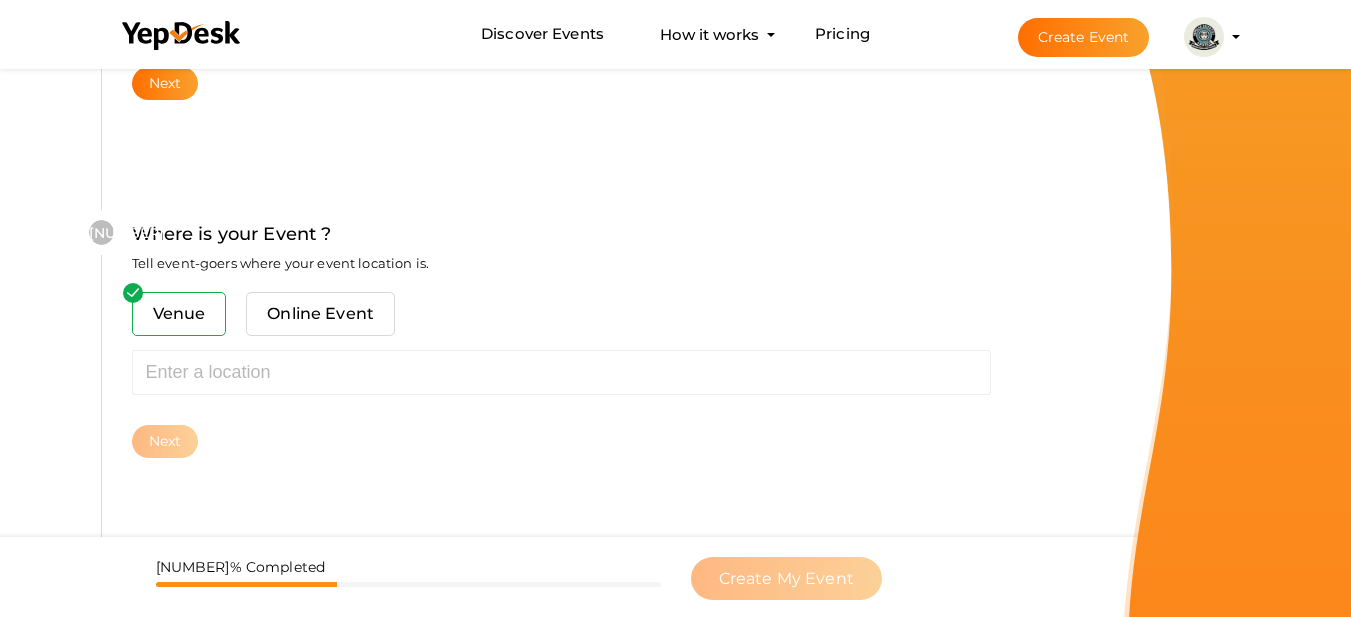 type 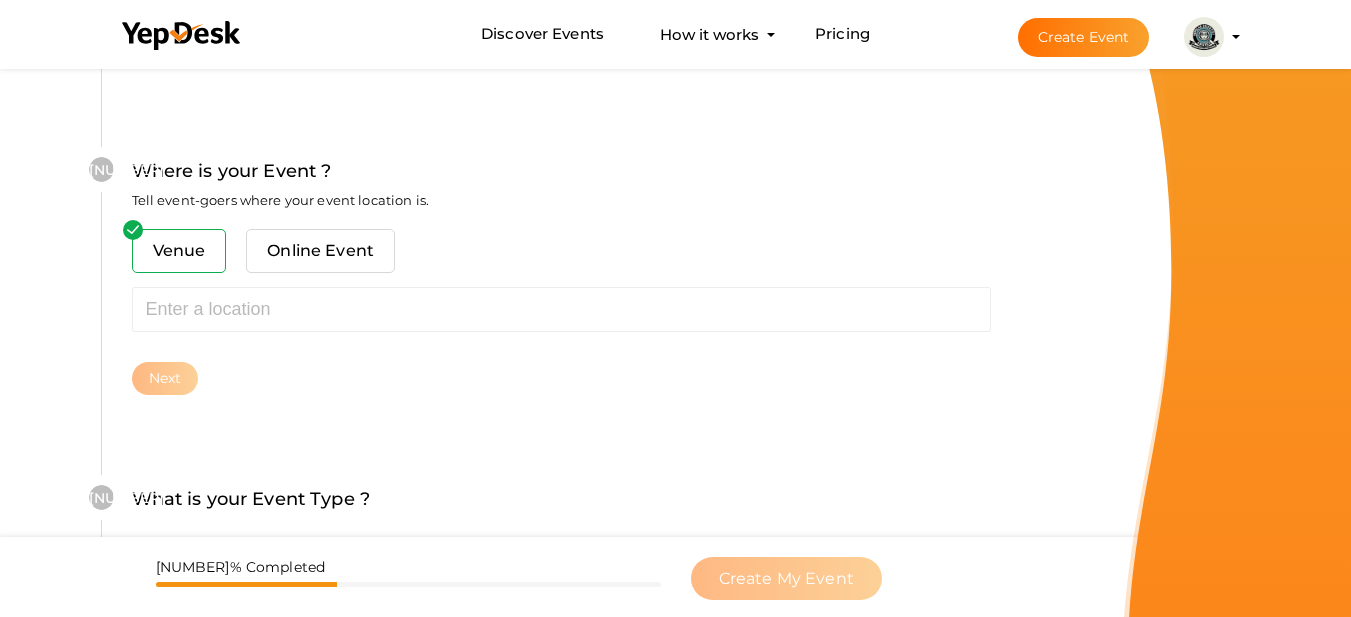 scroll, scrollTop: 785, scrollLeft: 0, axis: vertical 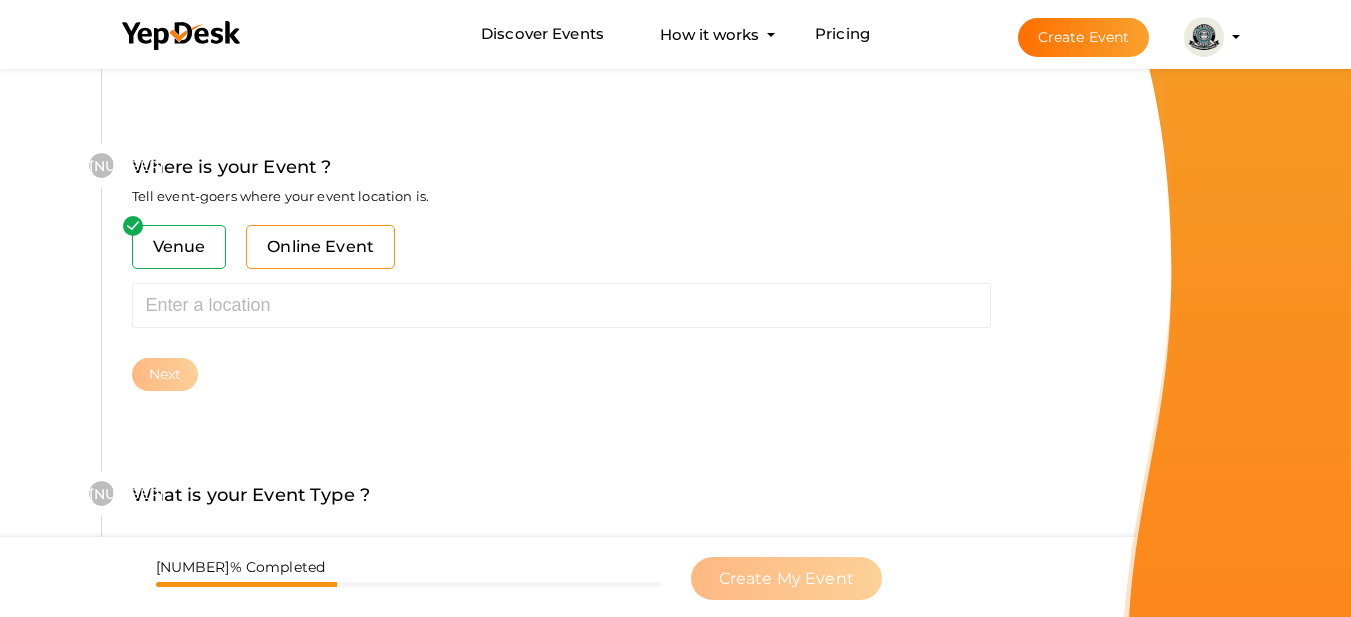 click on "Online
Event" at bounding box center [320, 247] 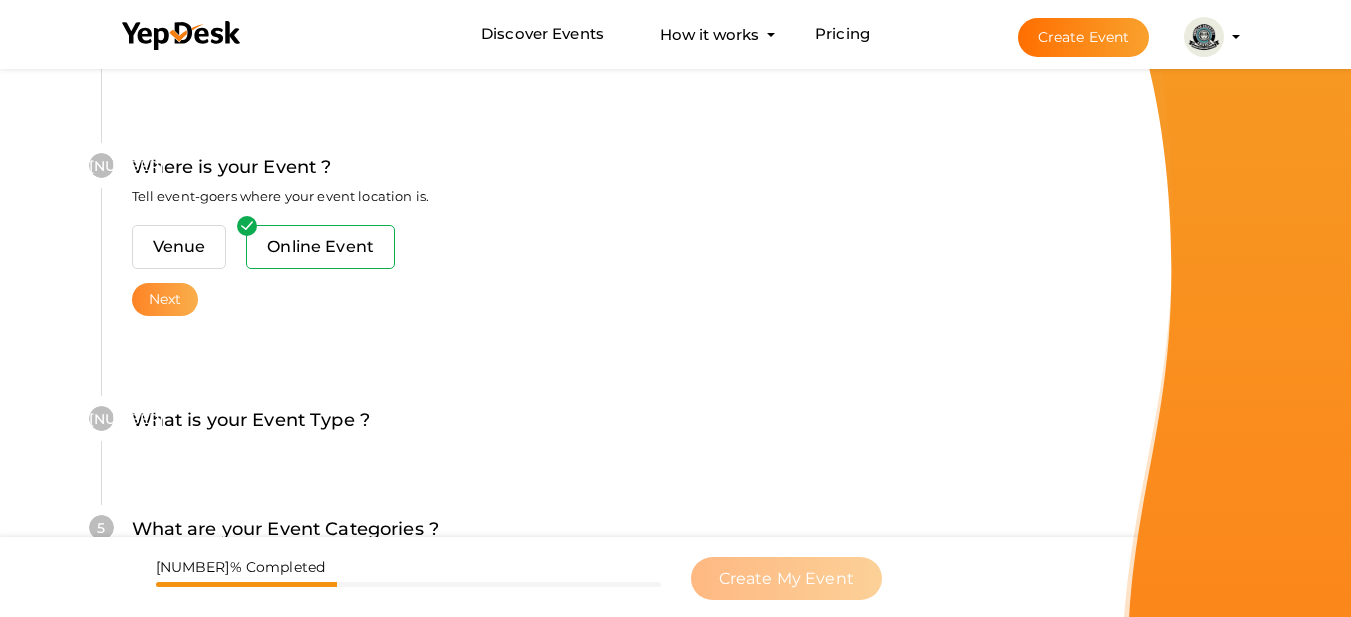 click on "Next" at bounding box center [165, 299] 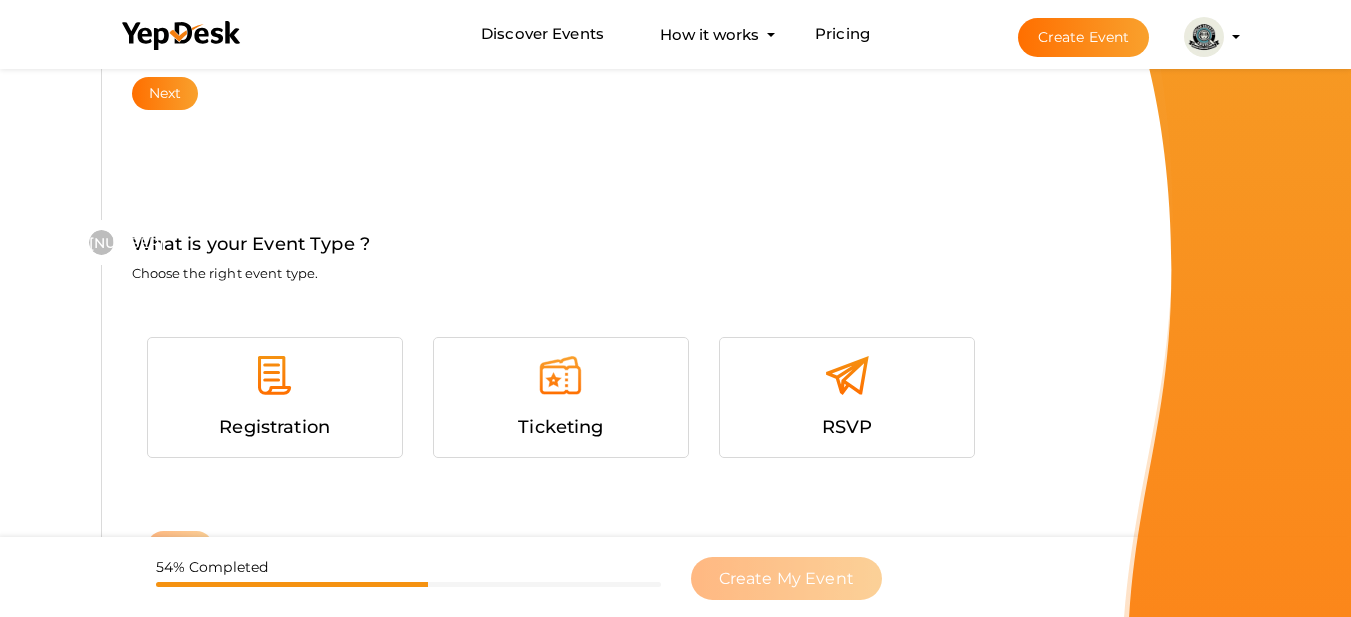 scroll, scrollTop: 1068, scrollLeft: 0, axis: vertical 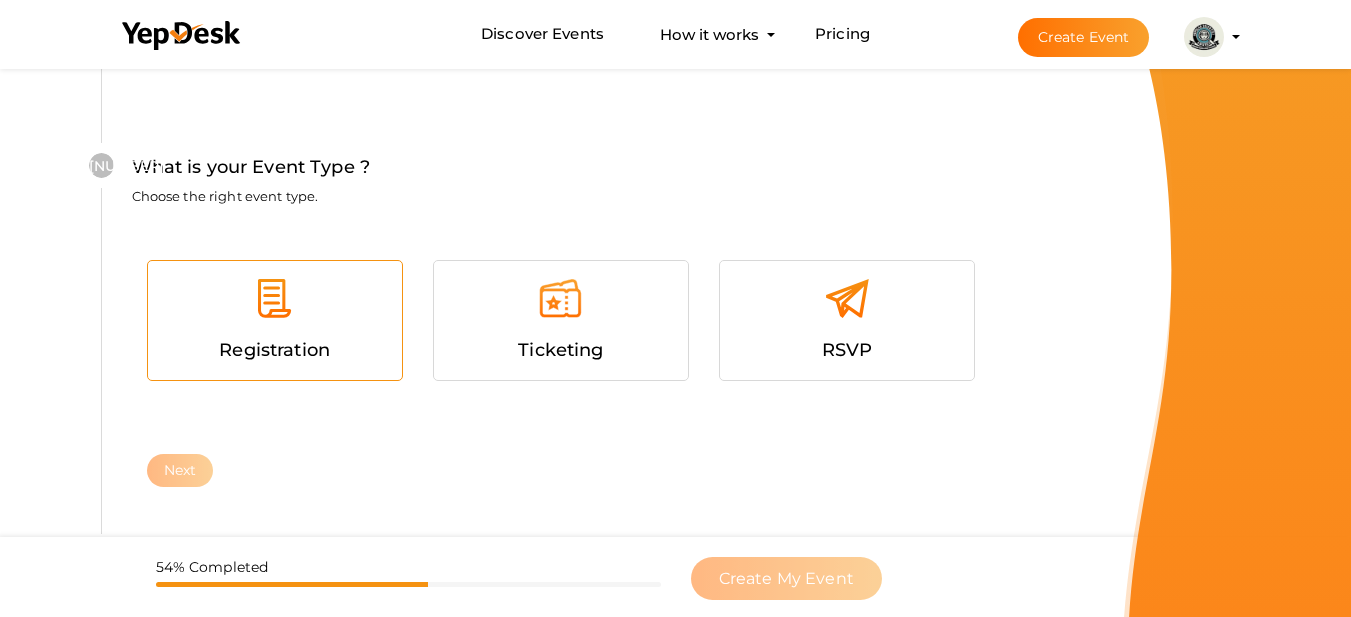 click on "Registration" at bounding box center (275, 350) 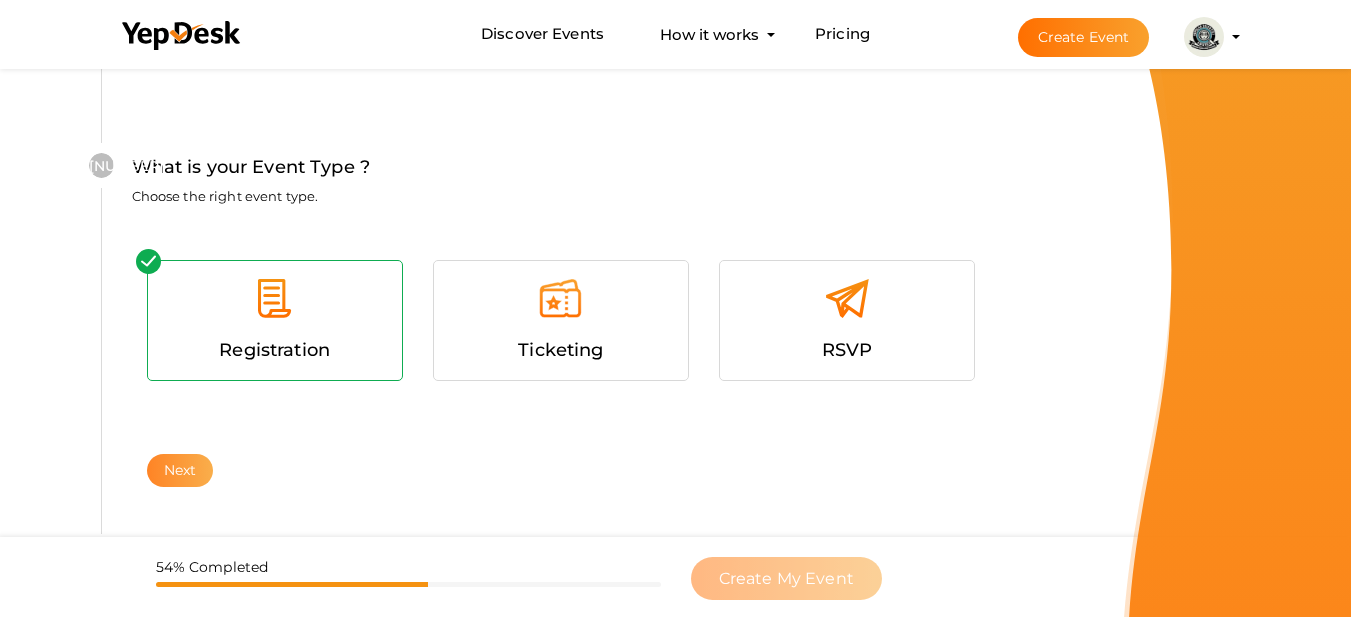 click on "Next" at bounding box center [180, 470] 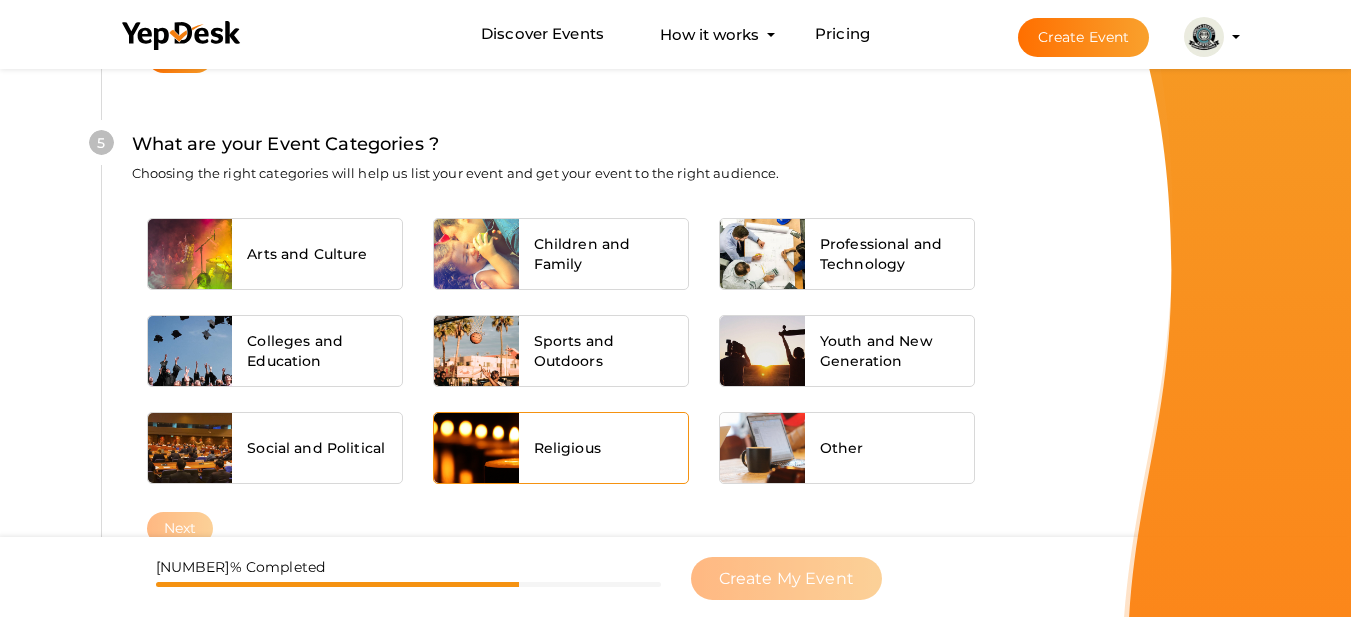 scroll, scrollTop: 1503, scrollLeft: 0, axis: vertical 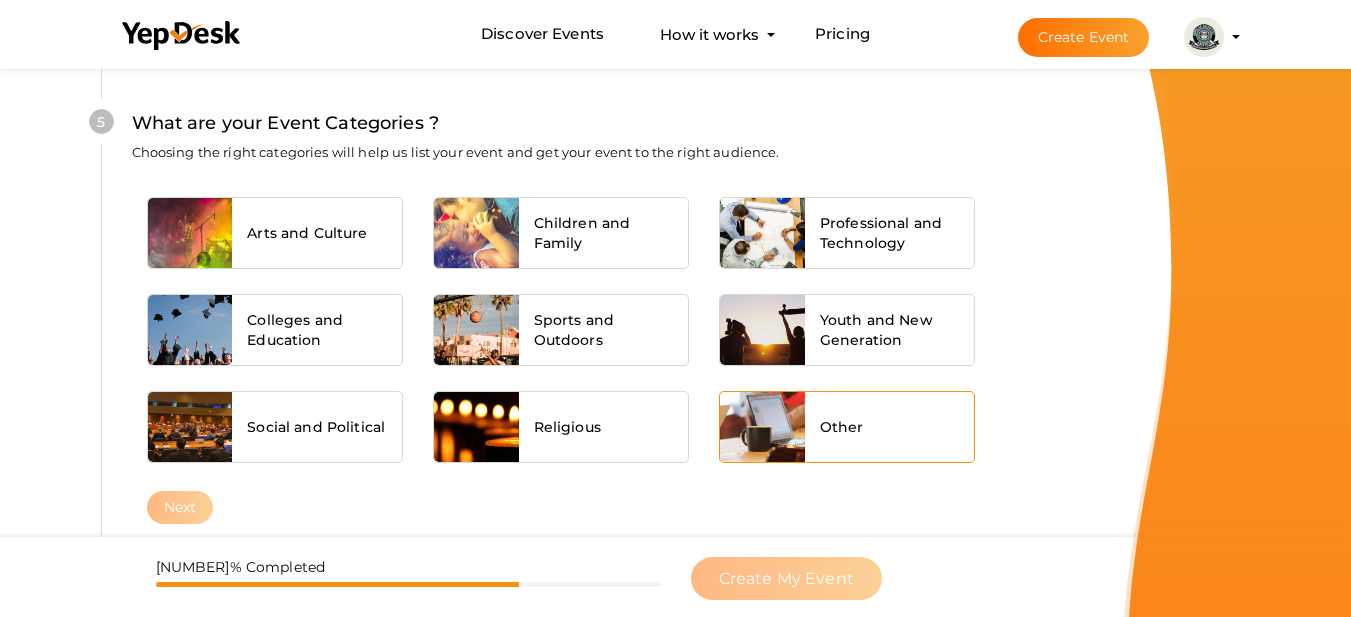 click on "Other" at bounding box center [890, 427] 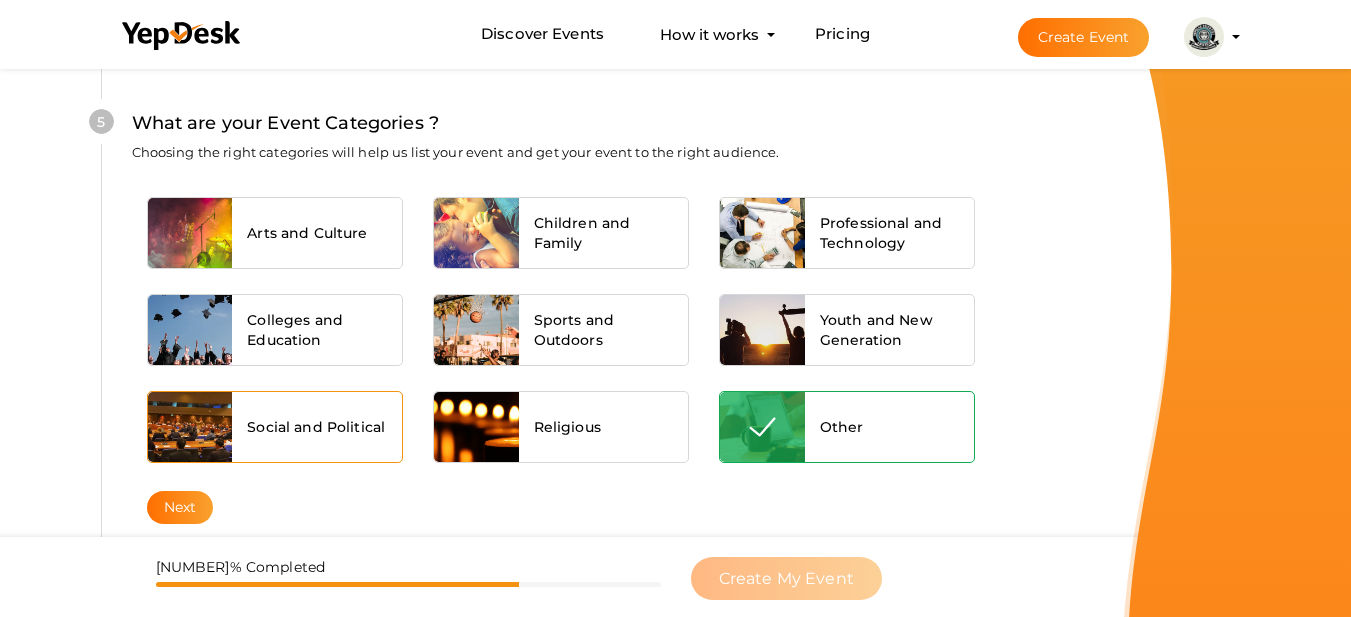 scroll, scrollTop: 1603, scrollLeft: 0, axis: vertical 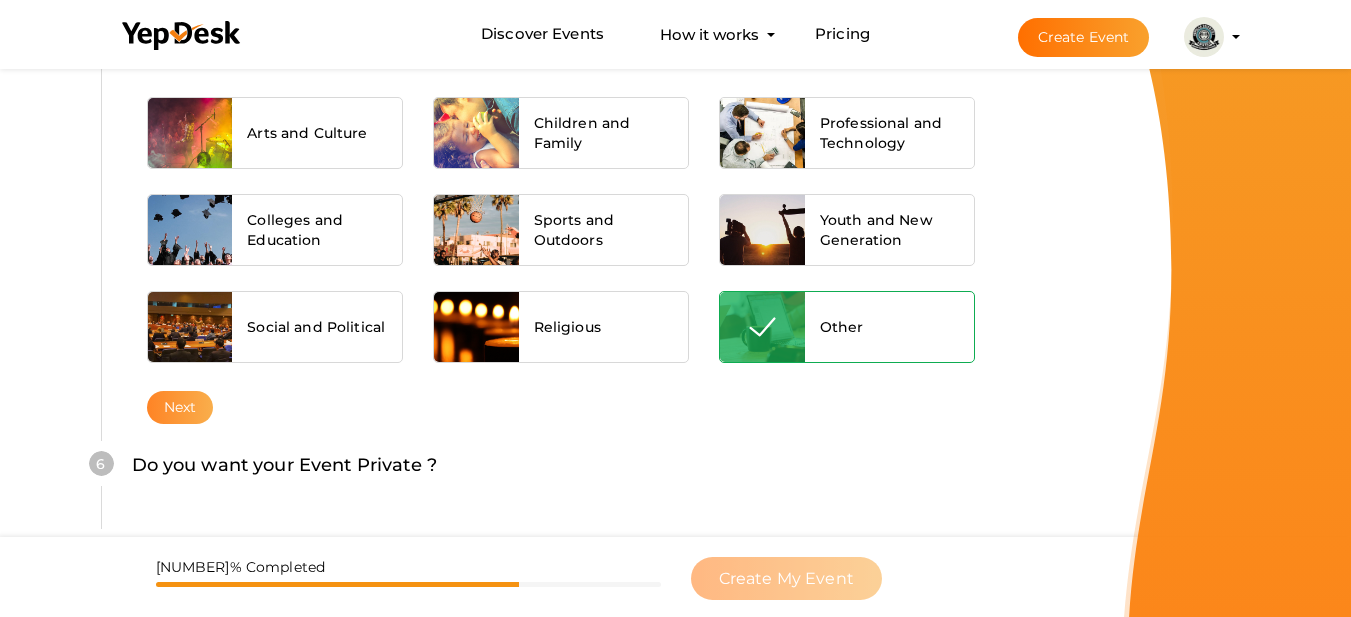 click on "Next" at bounding box center (180, 407) 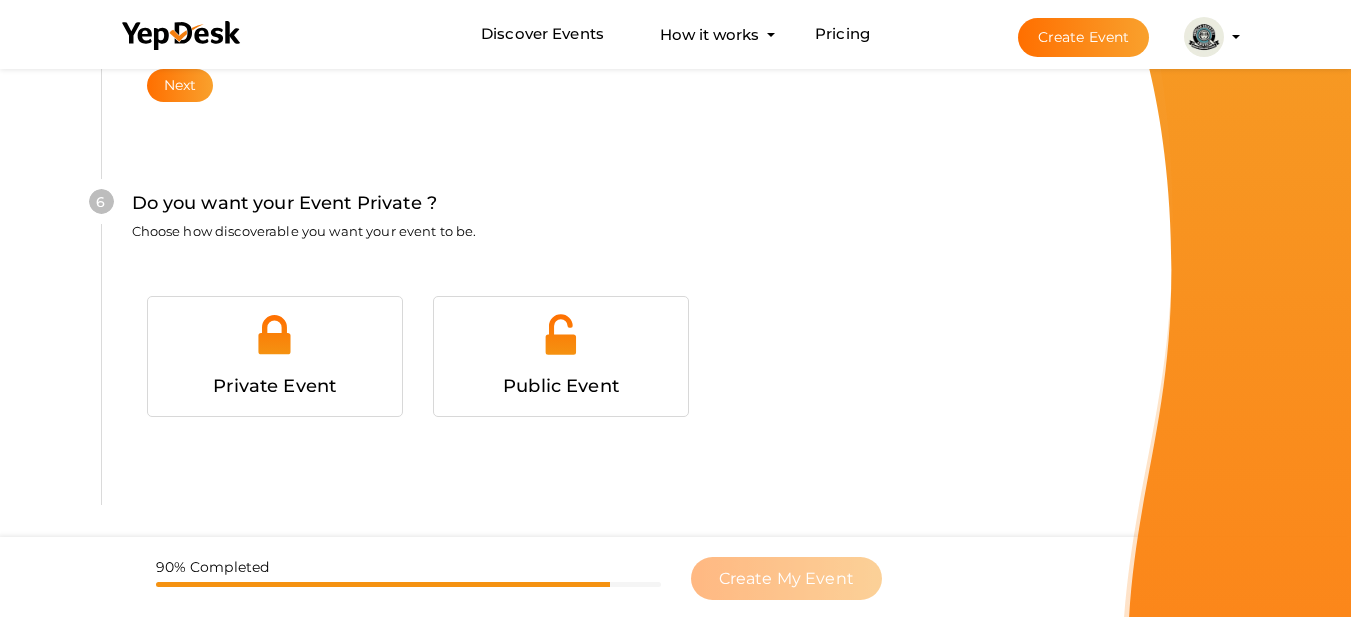 scroll, scrollTop: 1959, scrollLeft: 0, axis: vertical 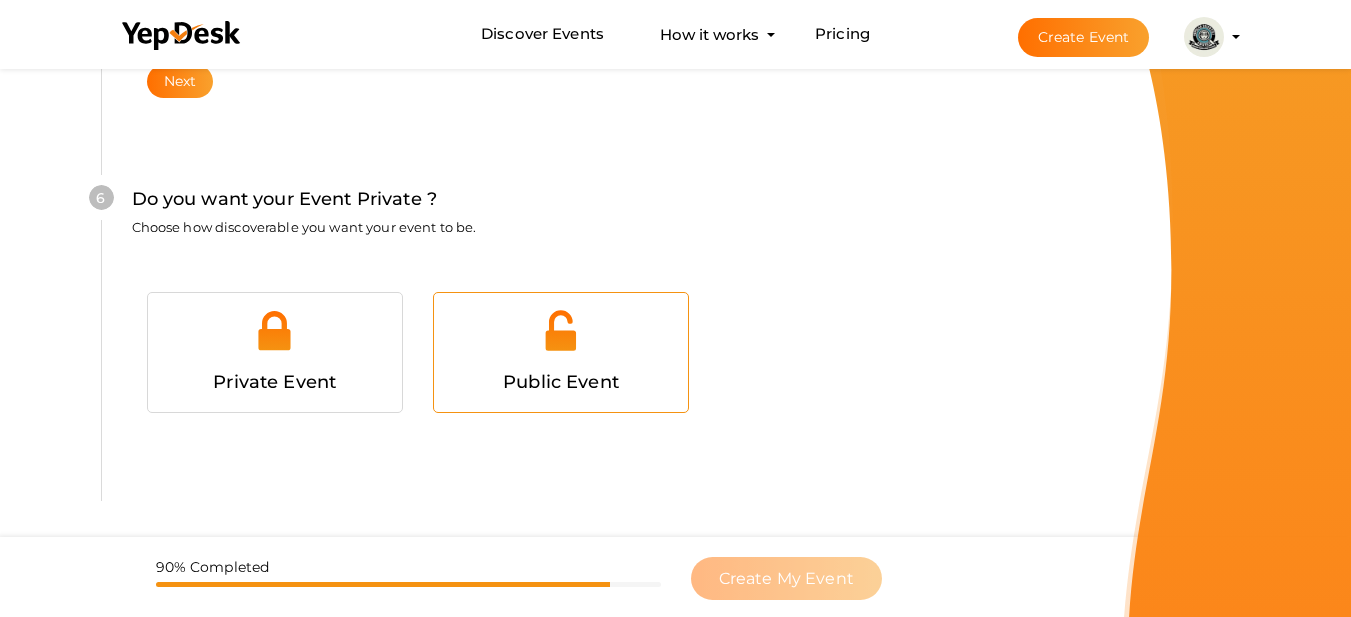 click at bounding box center [561, 338] 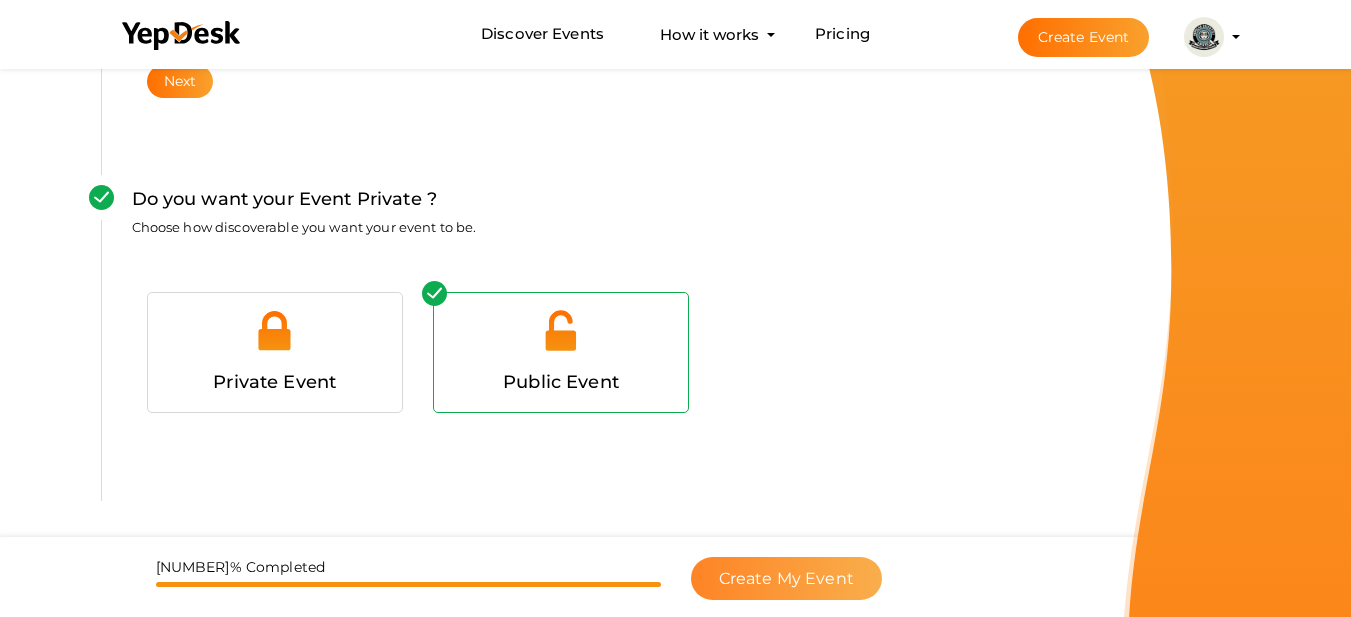 click on "Create
My
Event" at bounding box center [786, 578] 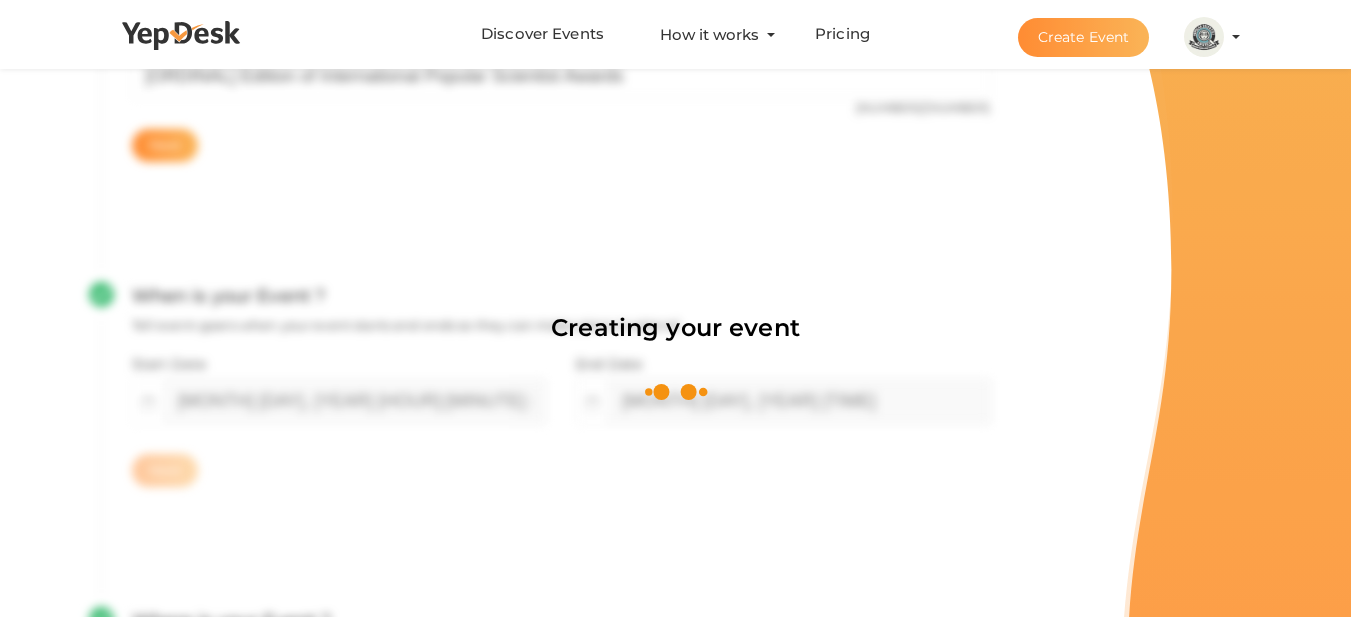 scroll, scrollTop: 300, scrollLeft: 0, axis: vertical 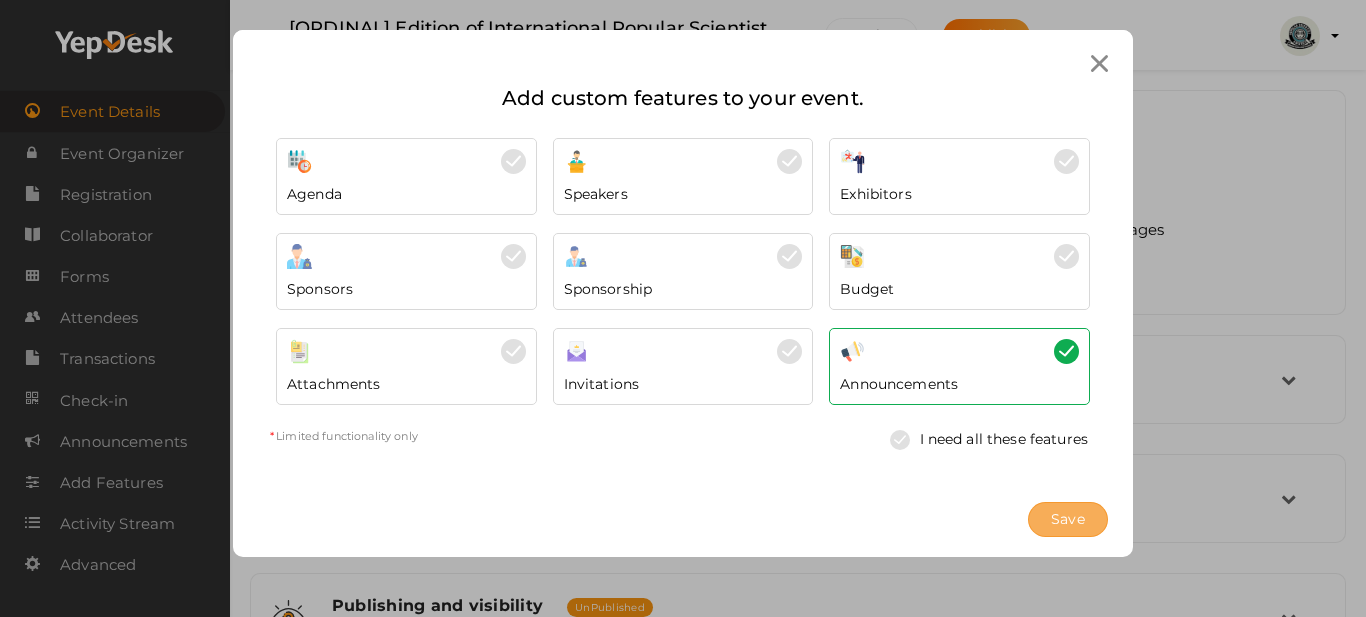 click on "Save" at bounding box center [1068, 519] 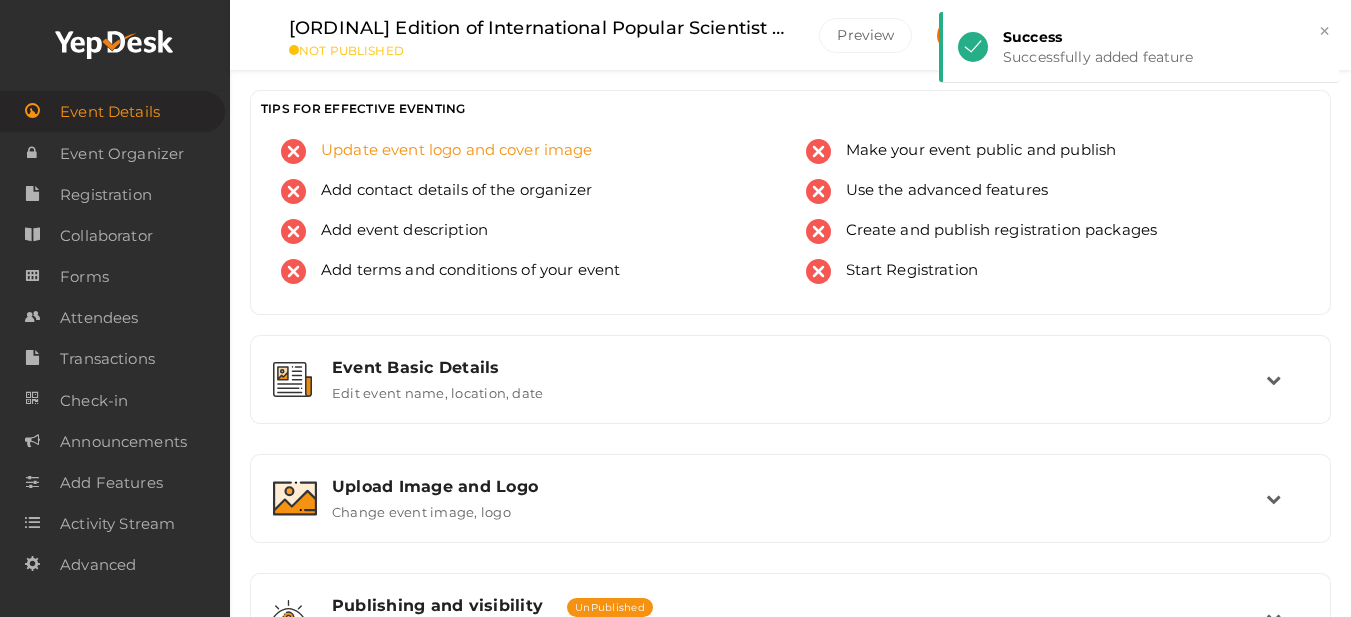click on "Update event logo and cover image" at bounding box center [449, 151] 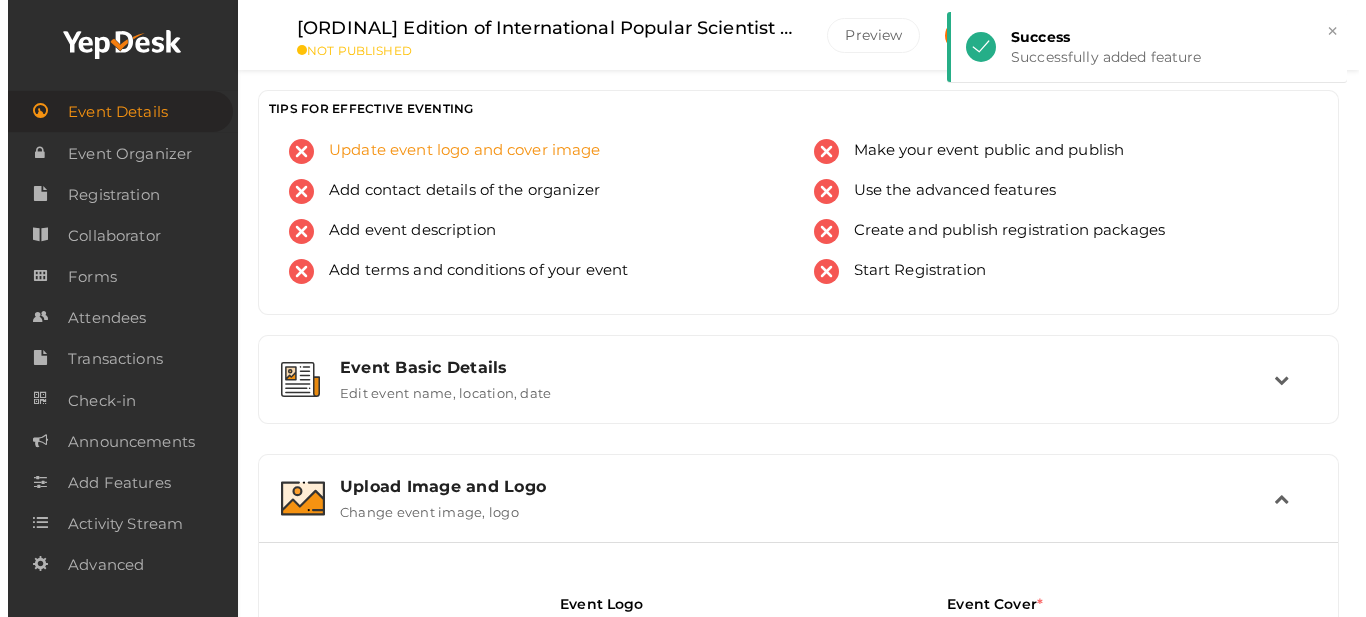 scroll, scrollTop: 482, scrollLeft: 0, axis: vertical 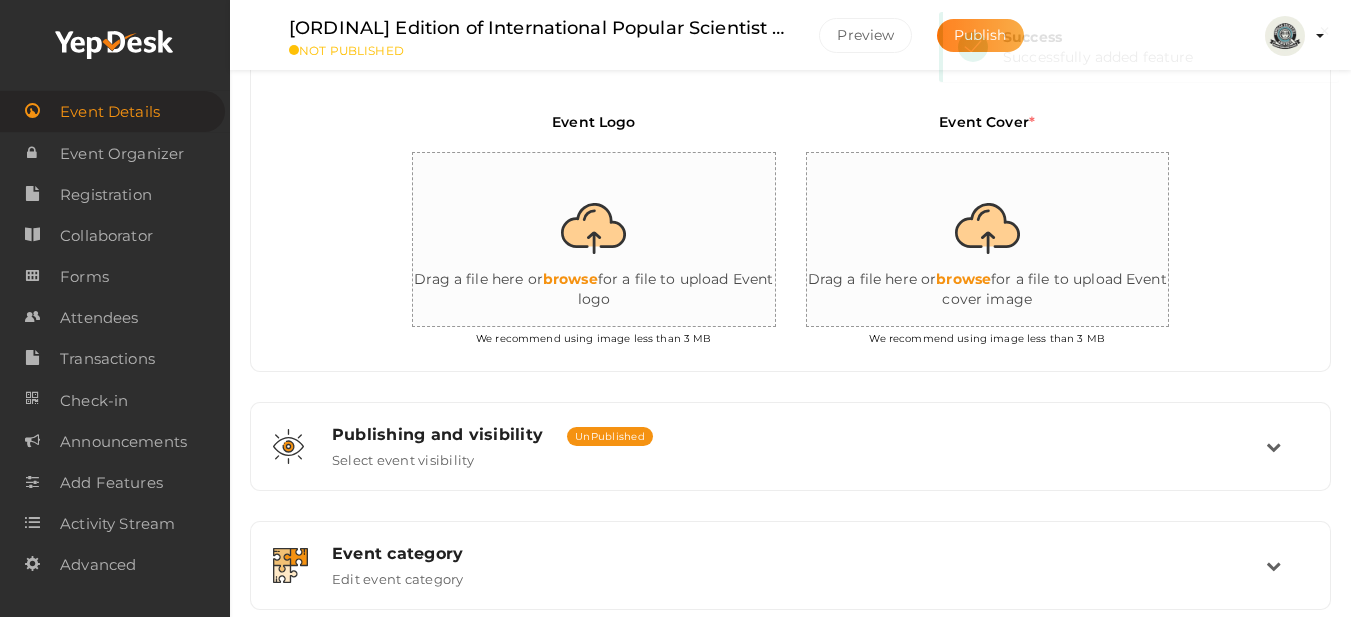 click at bounding box center [613, 240] 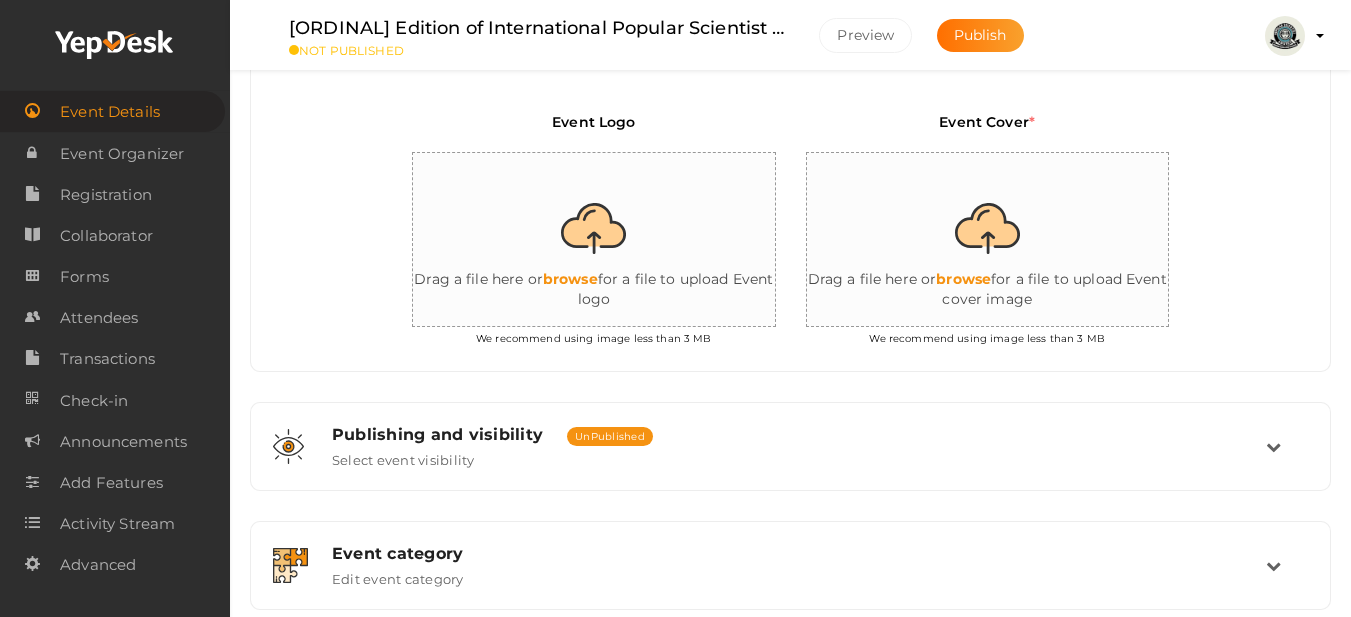 type on "C:\fakepath\Logo.png" 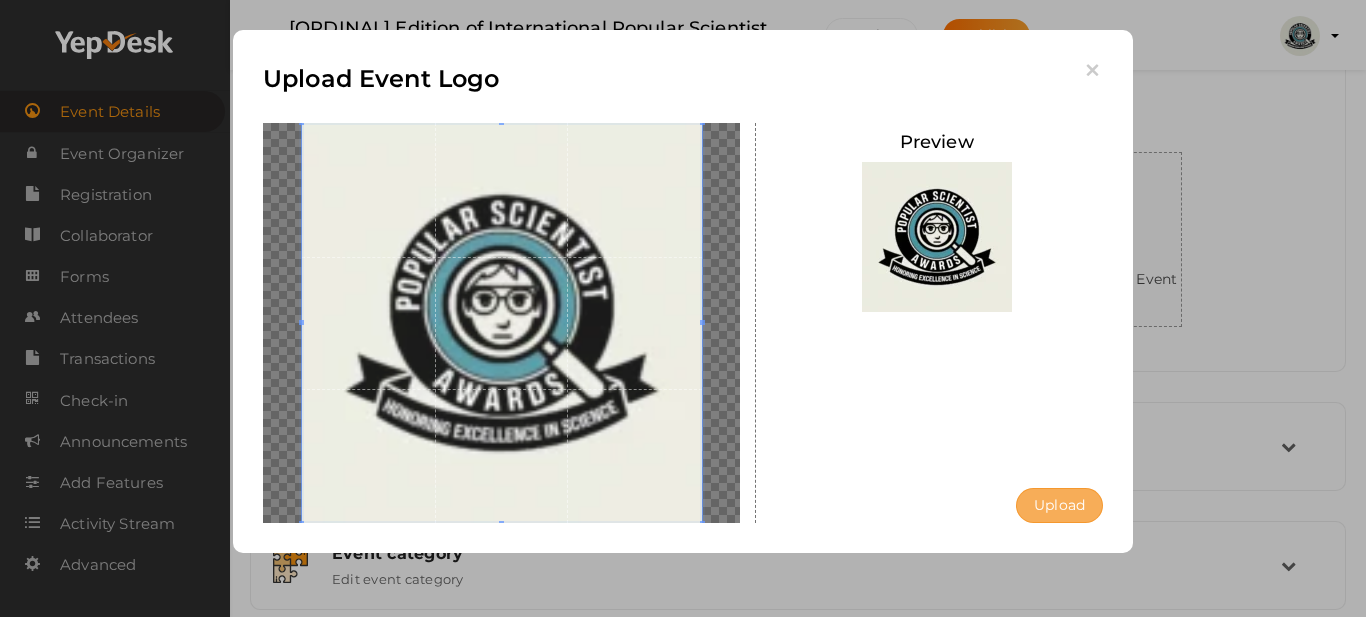 click on "Upload" at bounding box center (1059, 505) 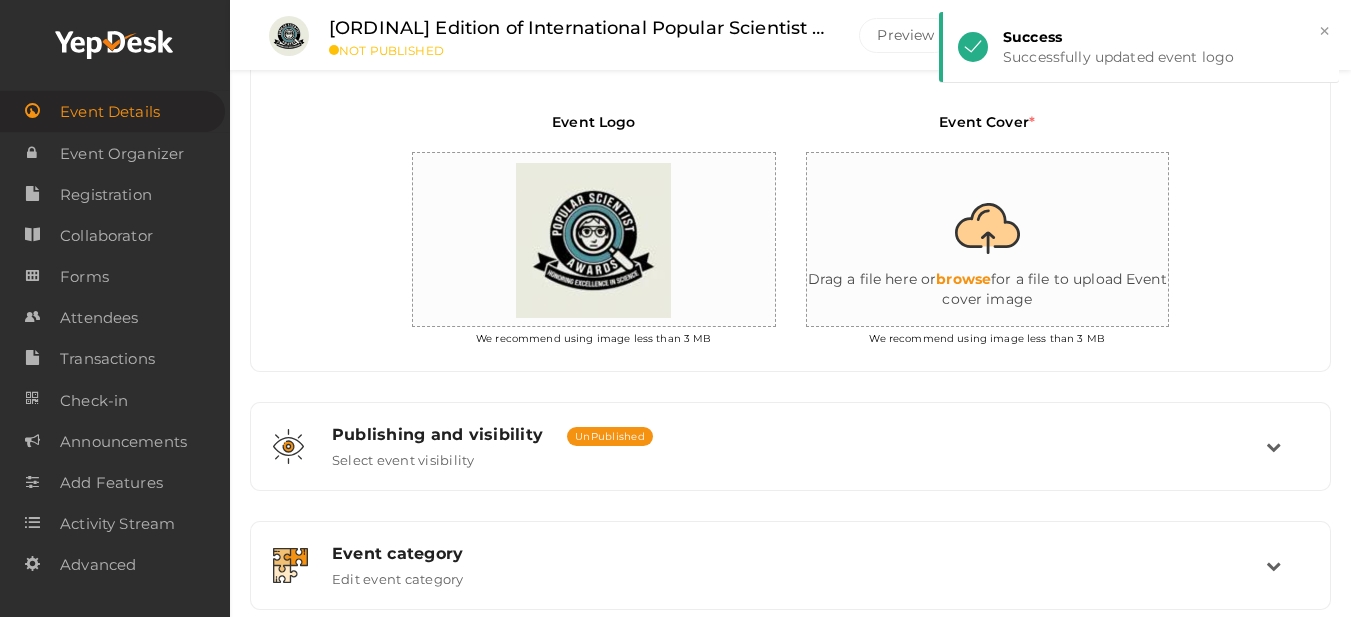 click at bounding box center (1007, 240) 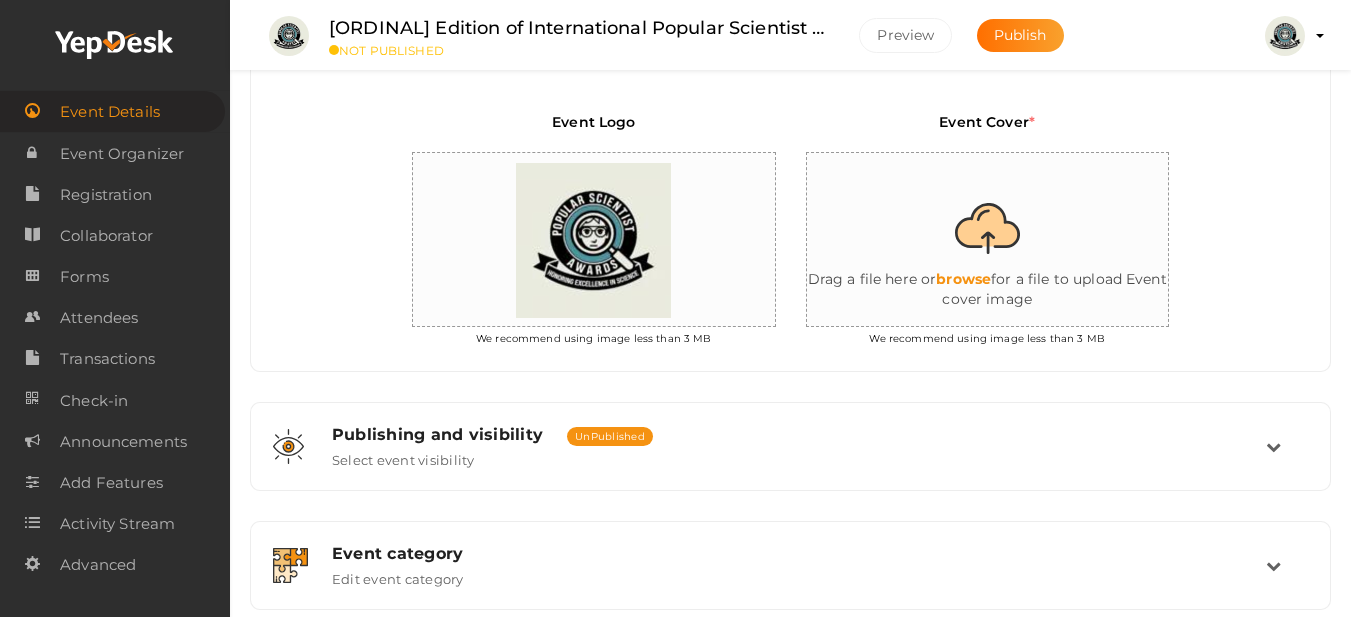 type on "C:\fakepath\pst-1-banner-ppt-4_page-0001-1536x644.png" 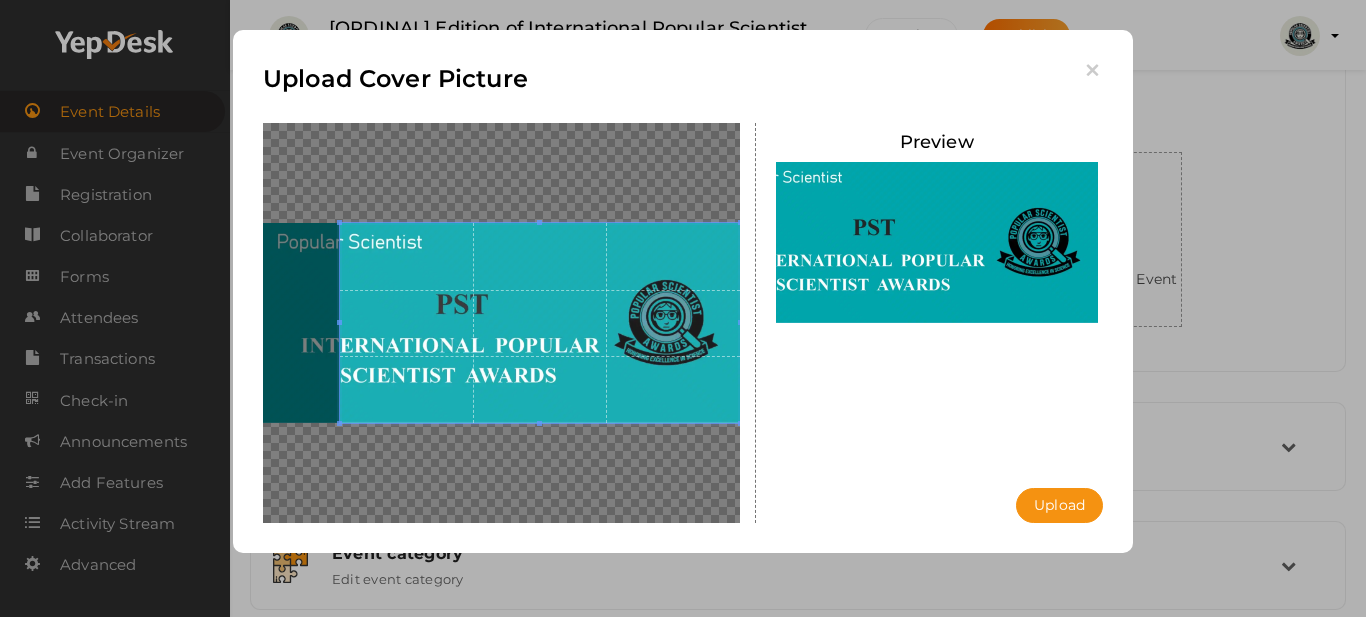 drag, startPoint x: 544, startPoint y: 310, endPoint x: 716, endPoint y: 311, distance: 172.00291 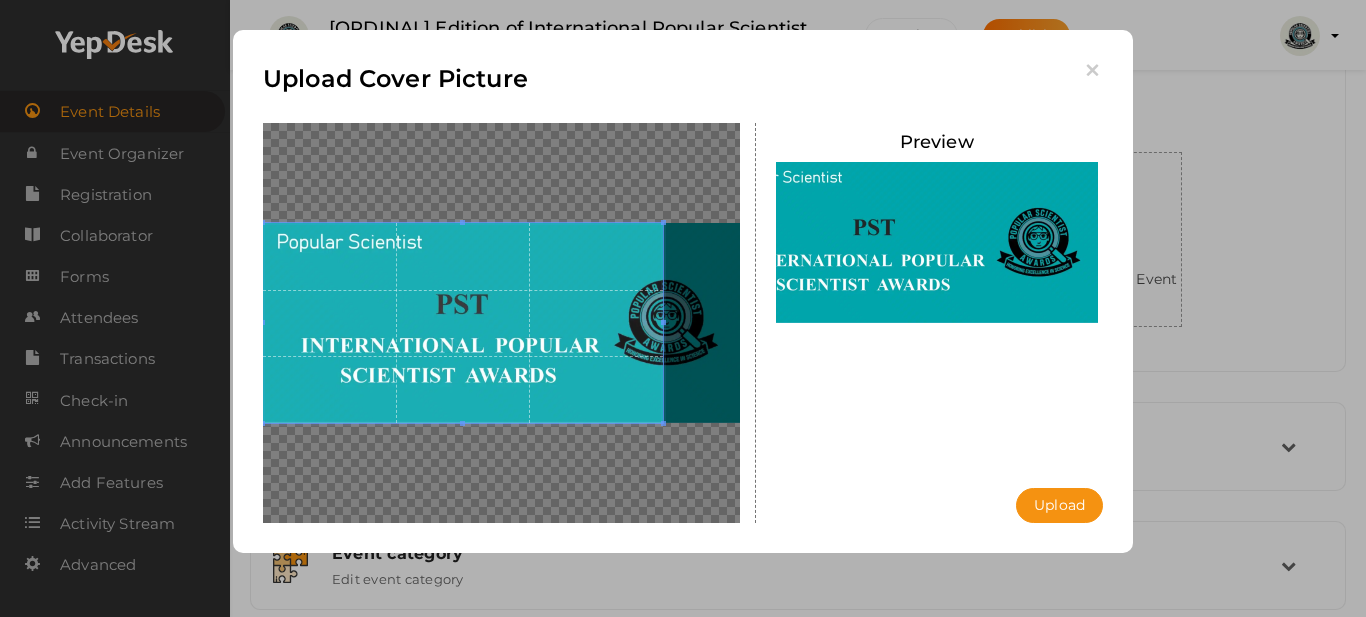 drag, startPoint x: 645, startPoint y: 305, endPoint x: 432, endPoint y: 309, distance: 213.03755 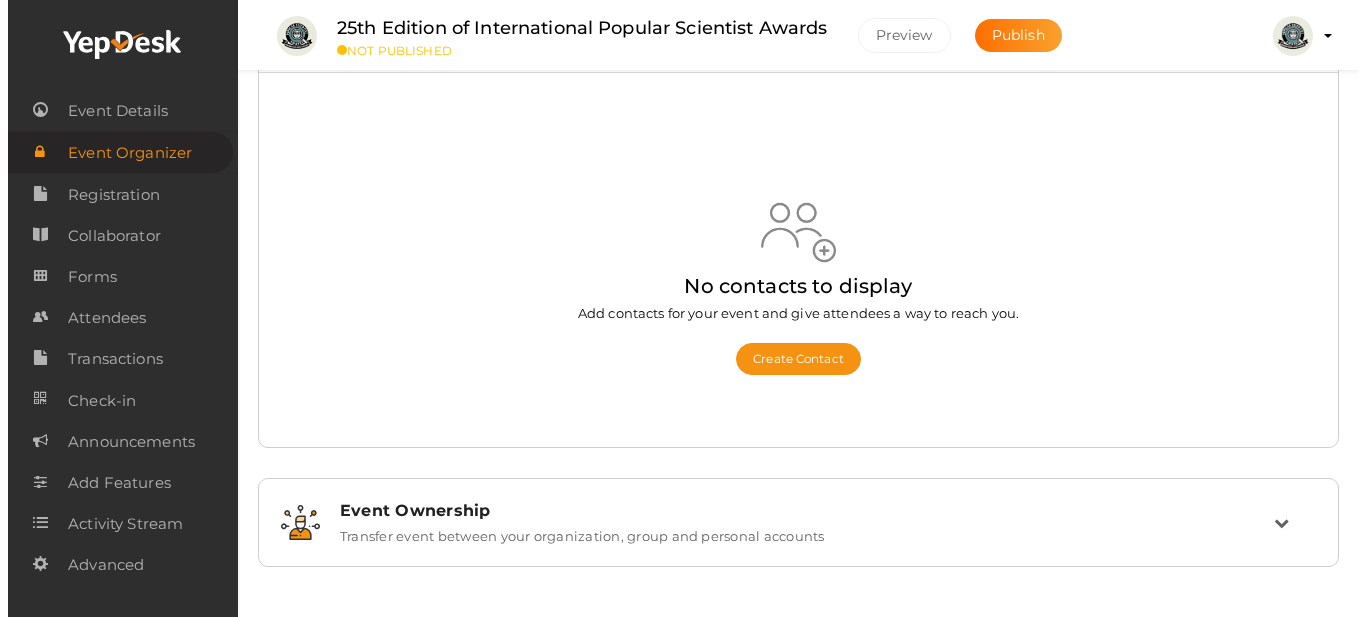 scroll, scrollTop: 0, scrollLeft: 0, axis: both 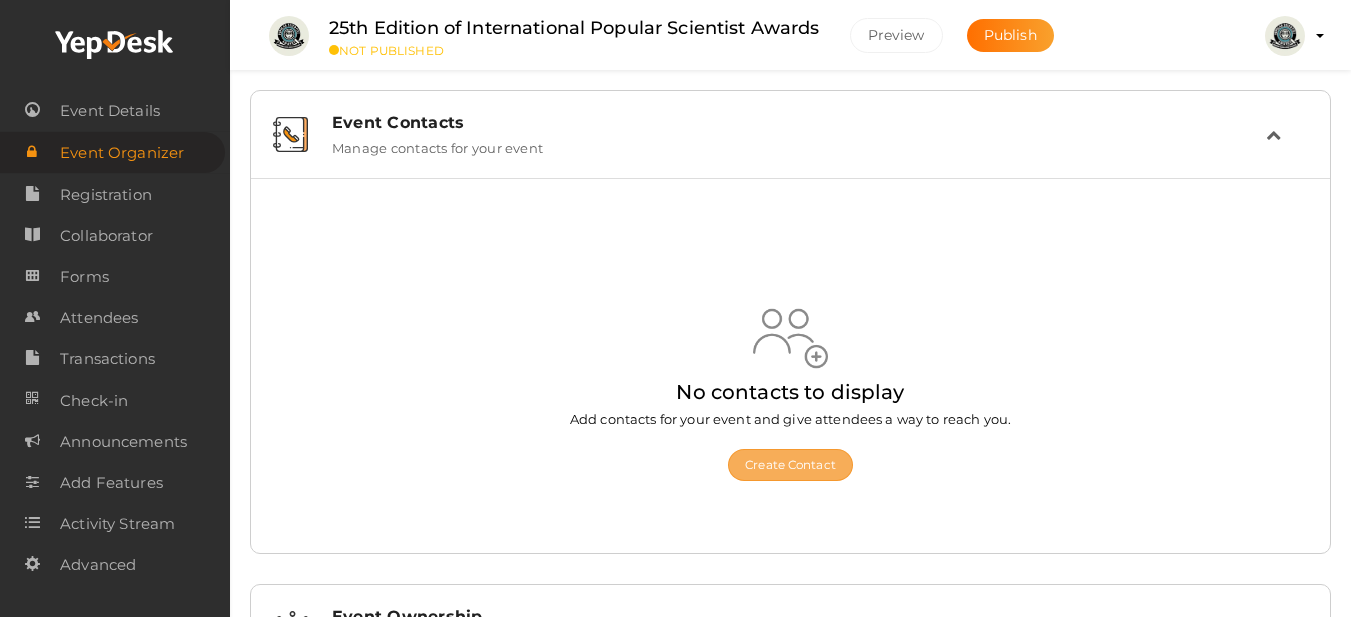 click on "Create Contact" at bounding box center [790, 465] 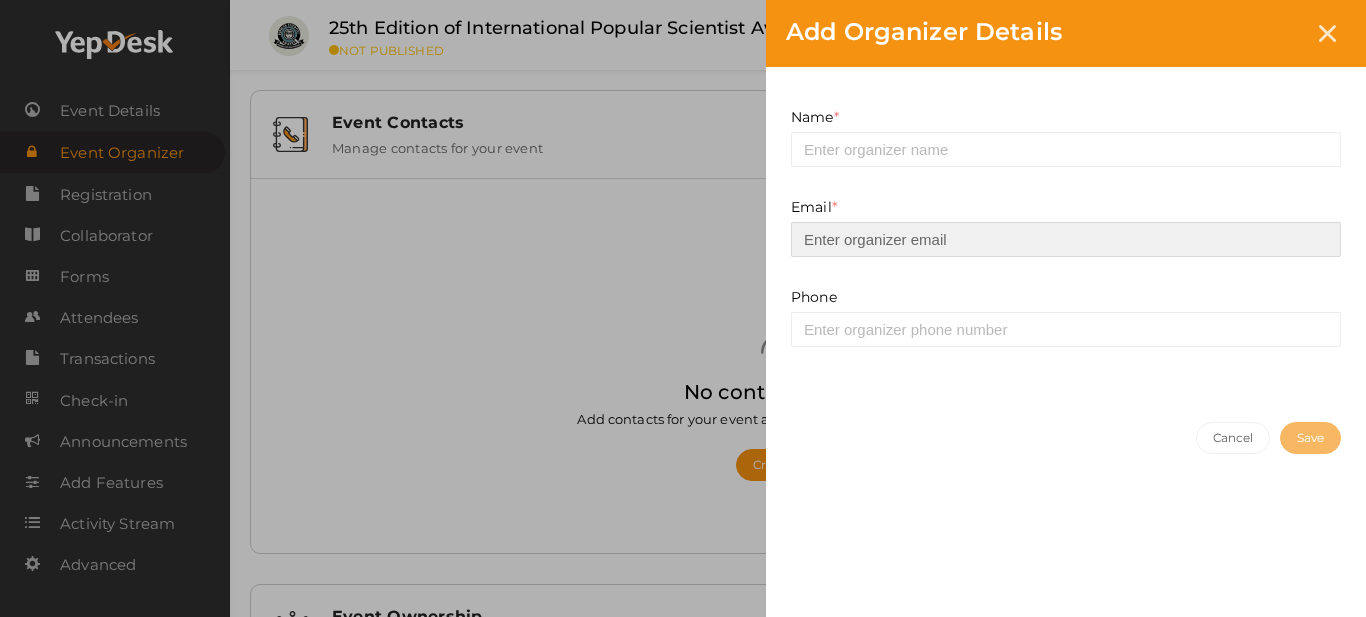 click at bounding box center (1066, 239) 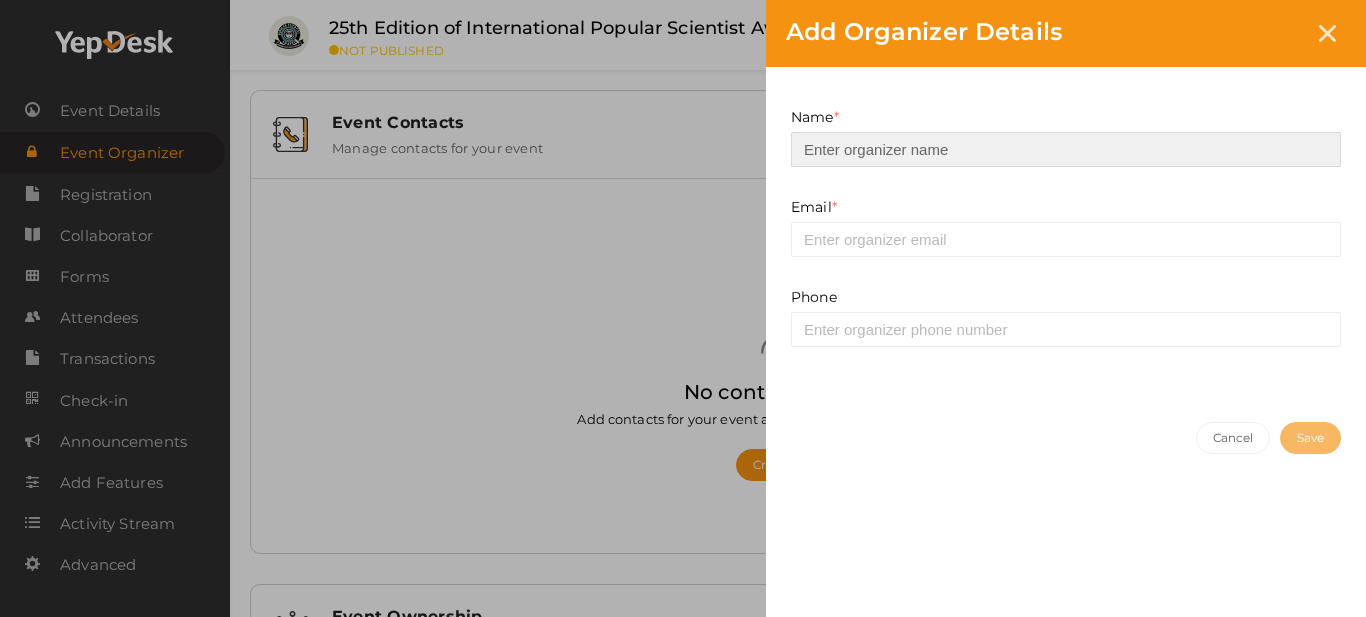 click at bounding box center [1066, 149] 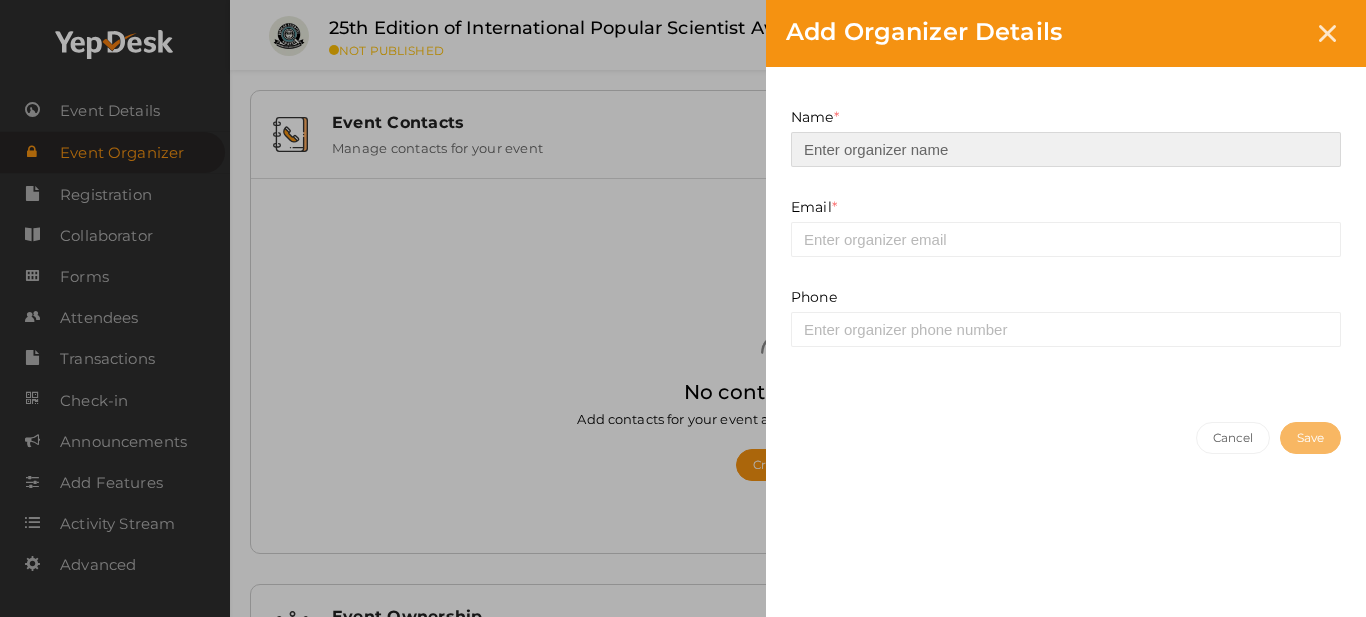type on "Popular Scientist" 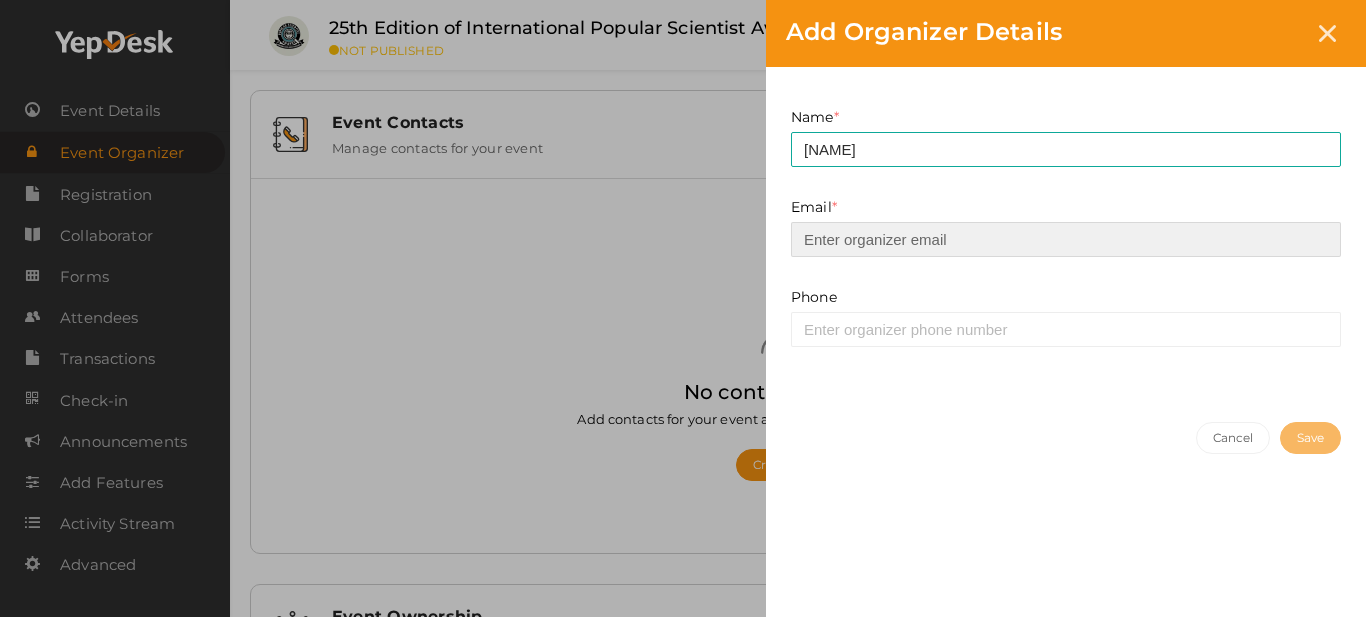 click at bounding box center (1066, 239) 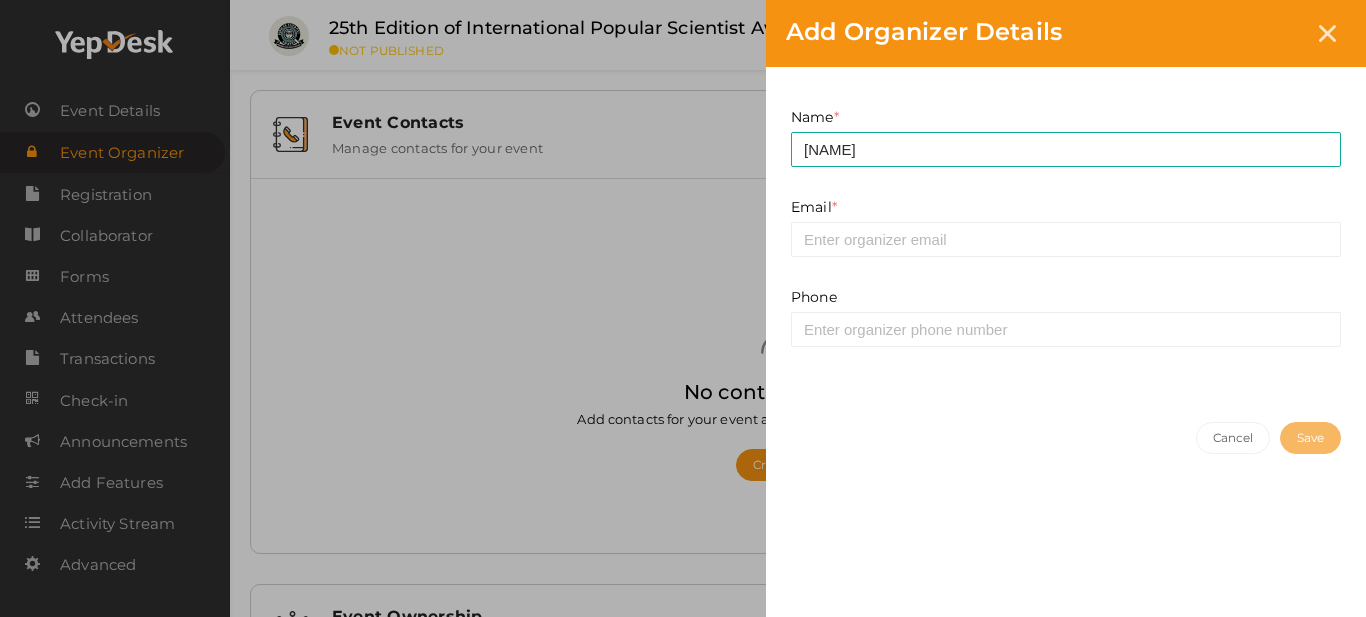 click on "Phone     Invalid
phone number" at bounding box center [1066, 332] 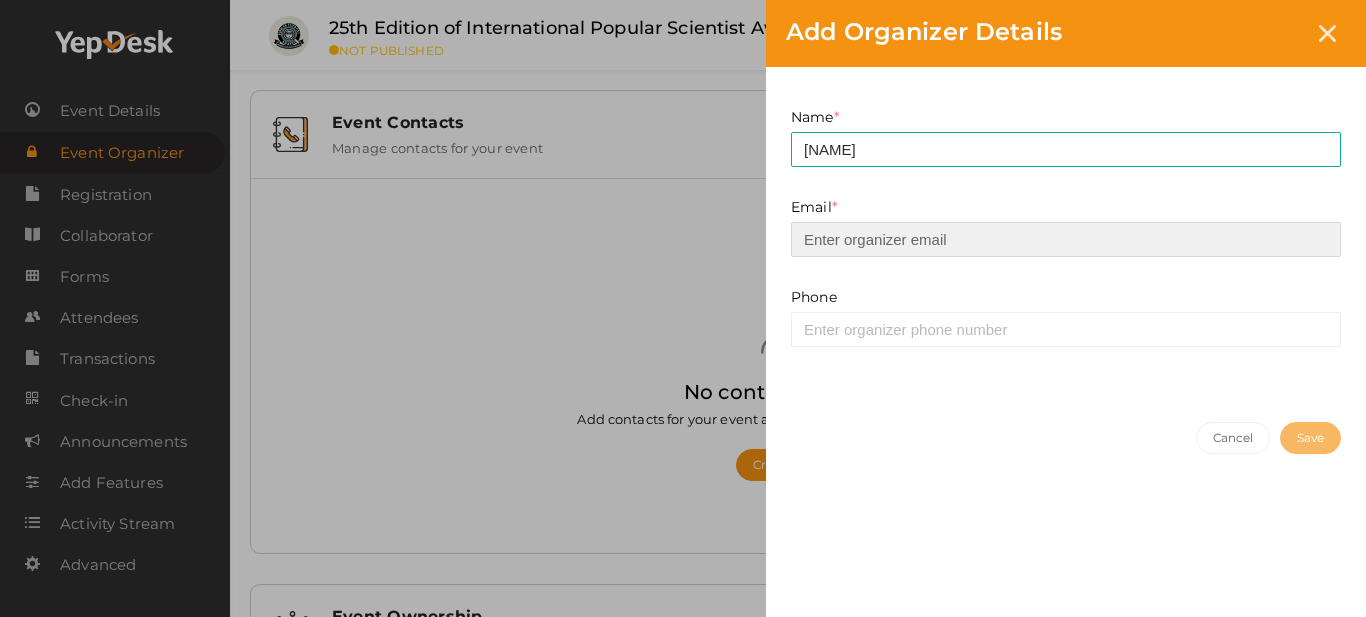 click at bounding box center (1066, 239) 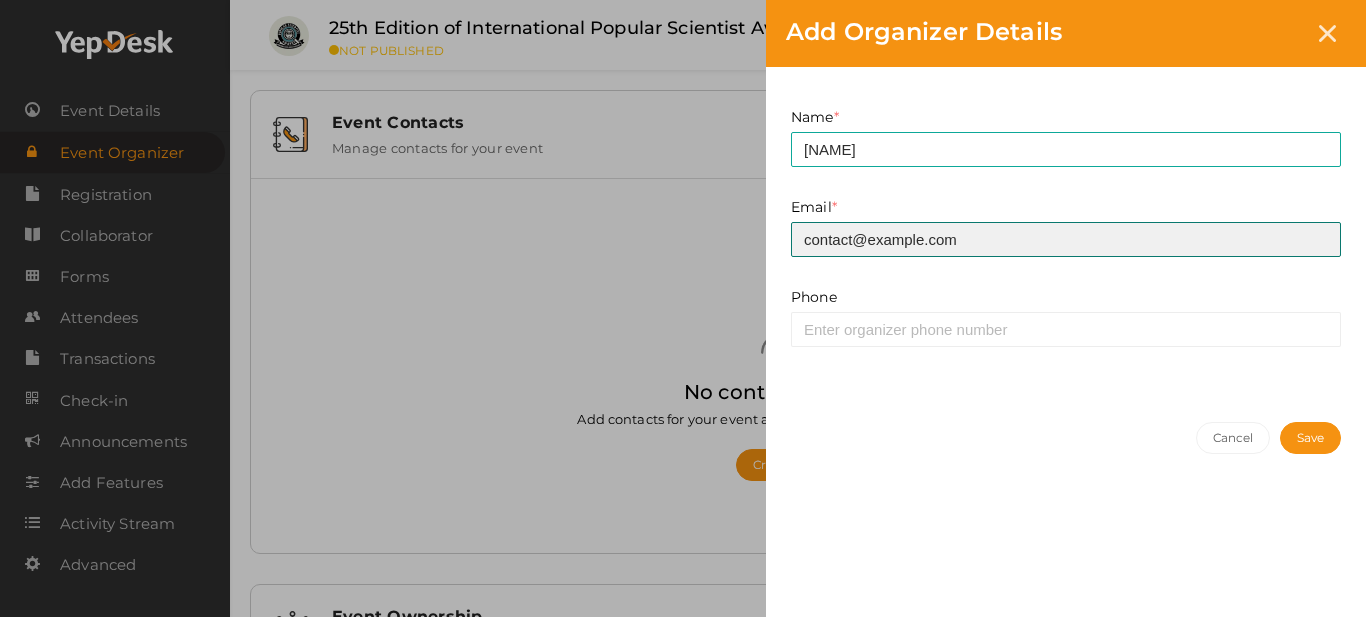 type on "contact@popularscientist.com" 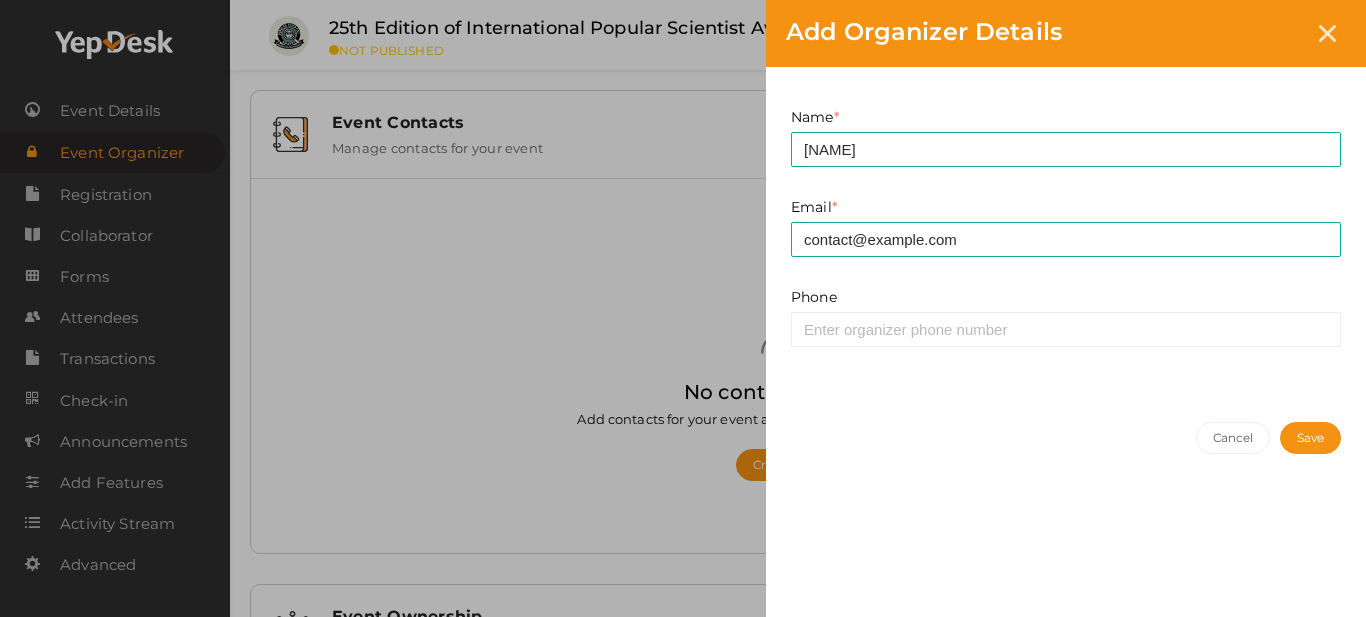 click on "Save" at bounding box center (1310, 438) 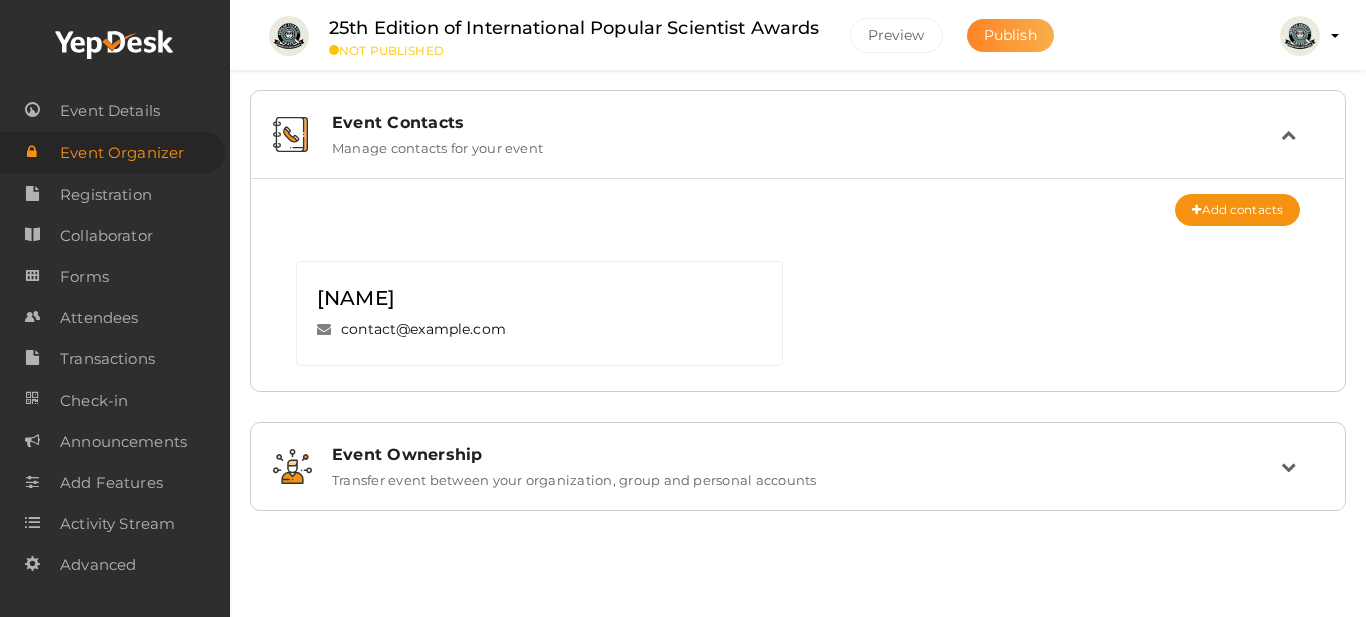 click on "Publish" at bounding box center [1010, 35] 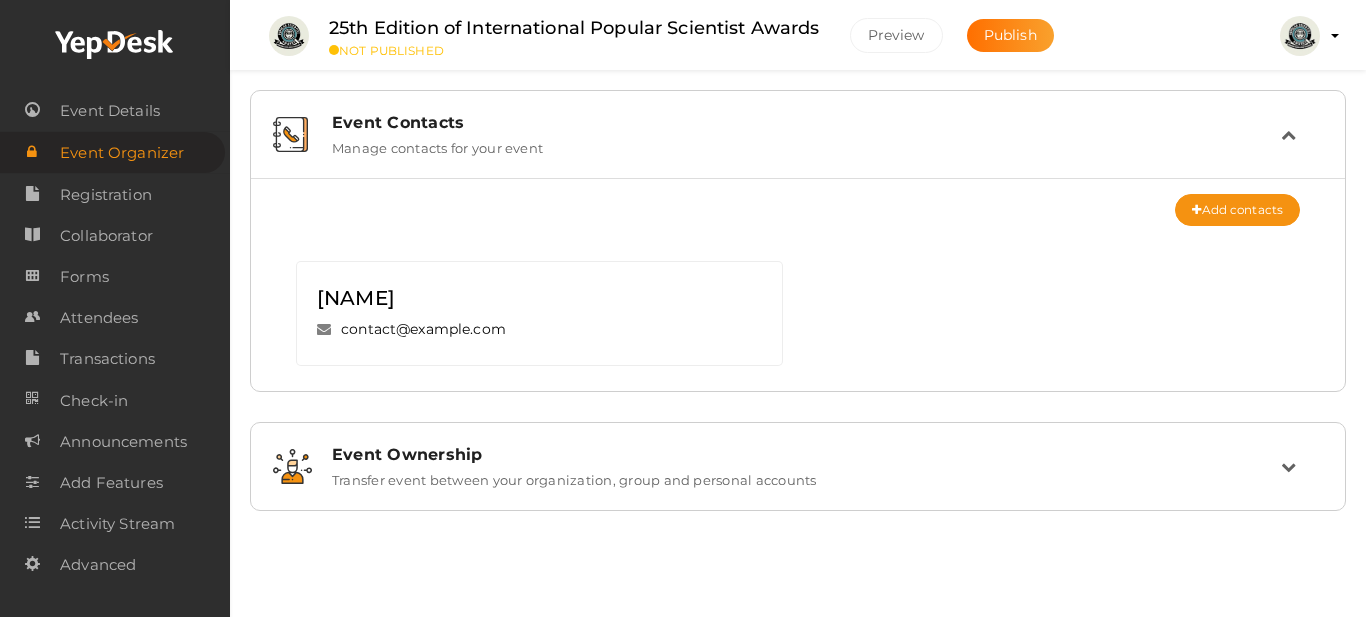 click on "25th Edition of International Popular Scientist Awards" at bounding box center [574, 28] 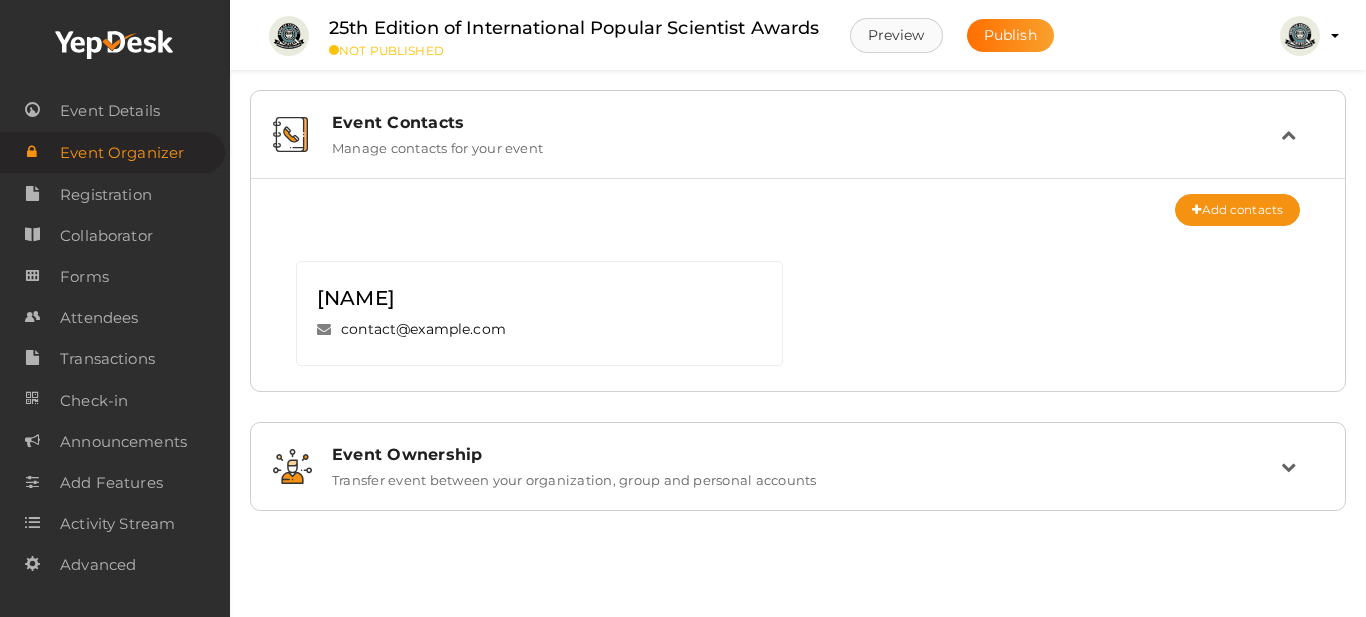 click on "Preview" at bounding box center (896, 35) 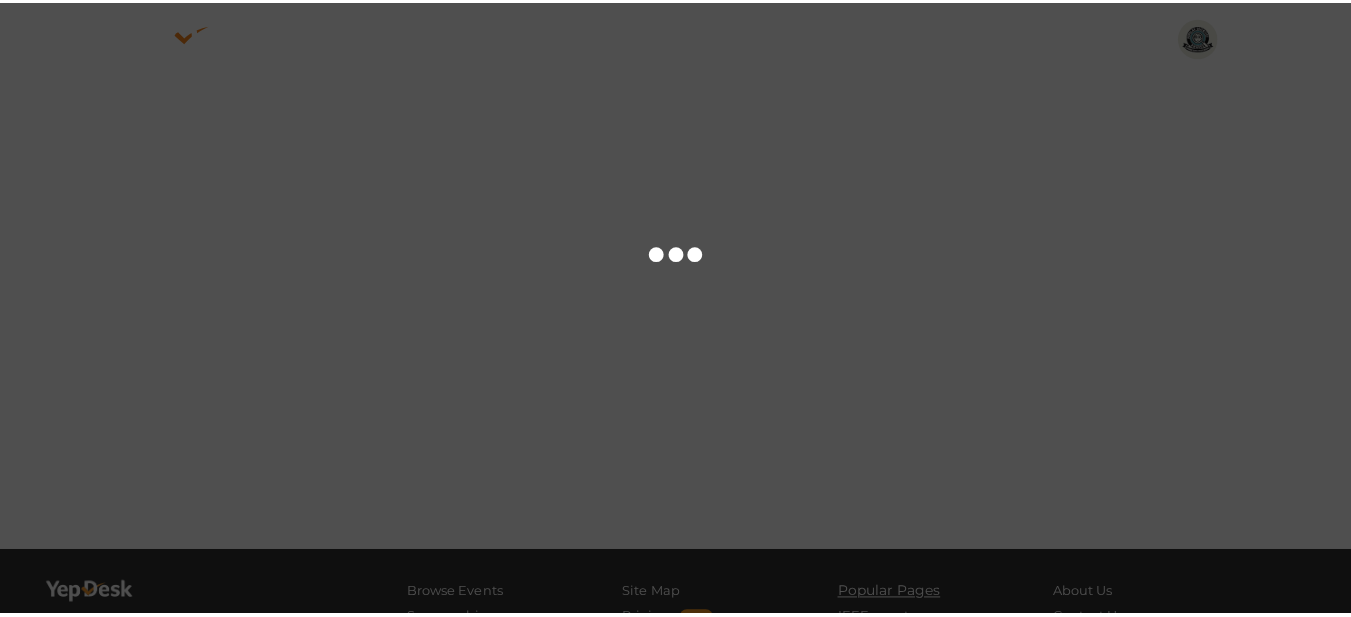 scroll, scrollTop: 0, scrollLeft: 0, axis: both 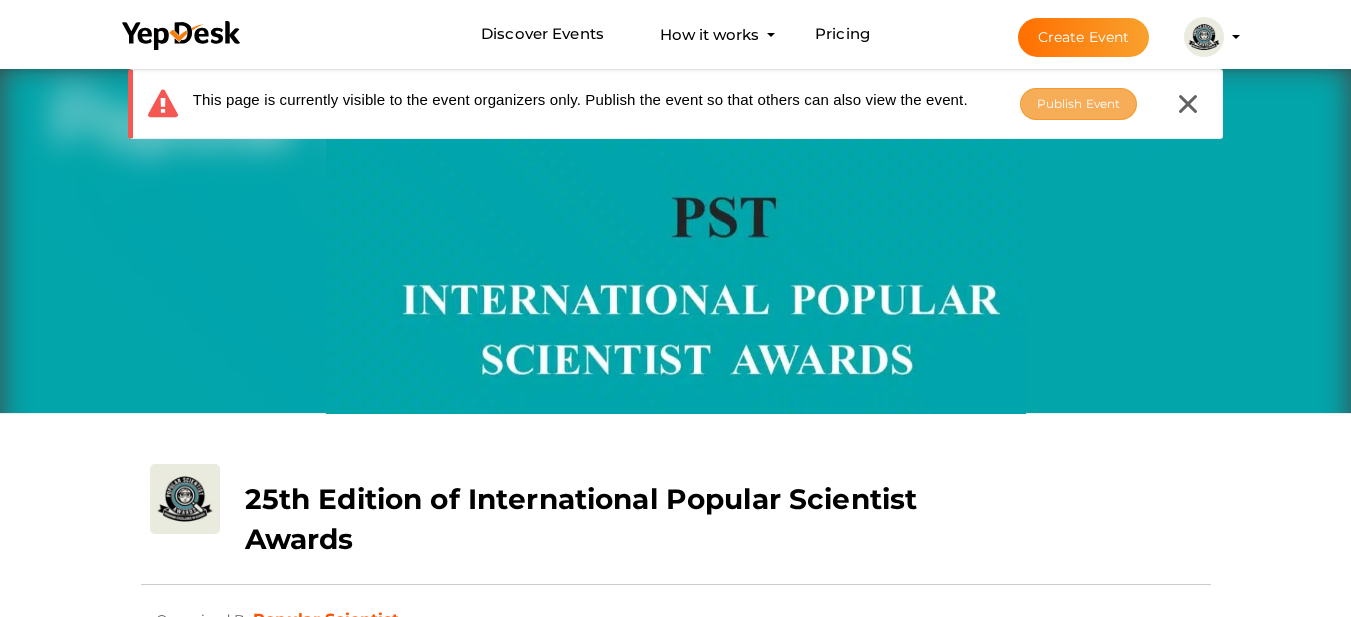 click on "Publish Event" at bounding box center (1079, 103) 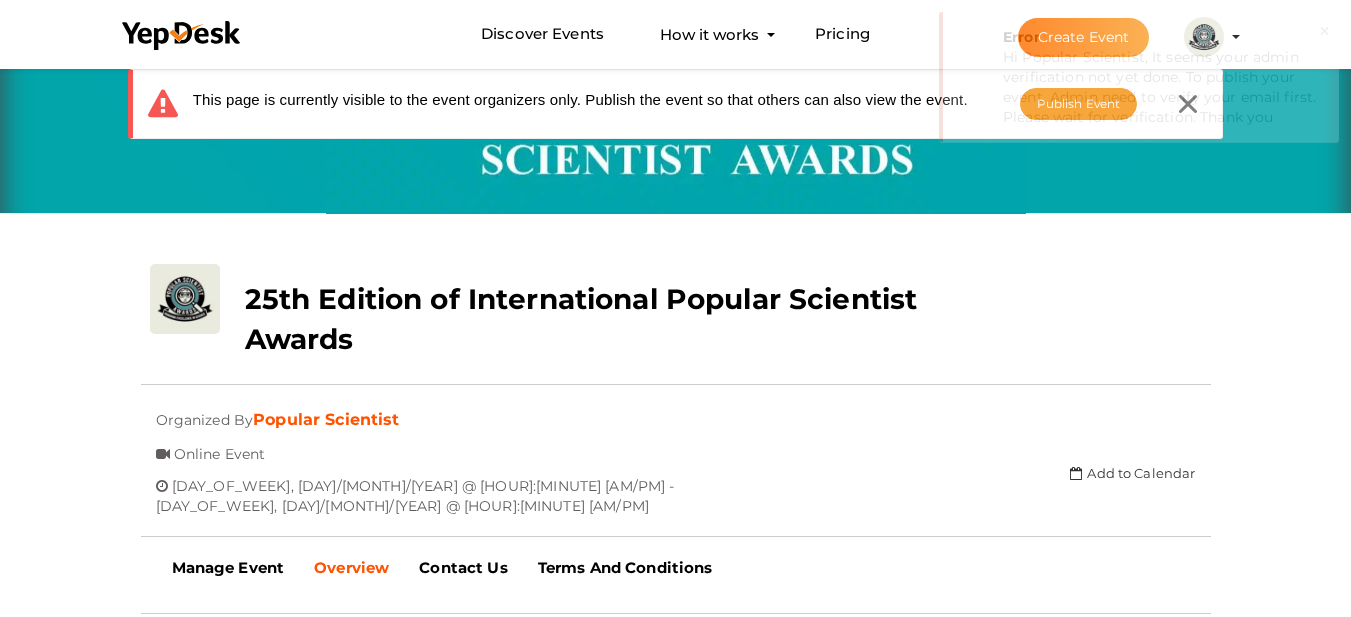 scroll, scrollTop: 300, scrollLeft: 0, axis: vertical 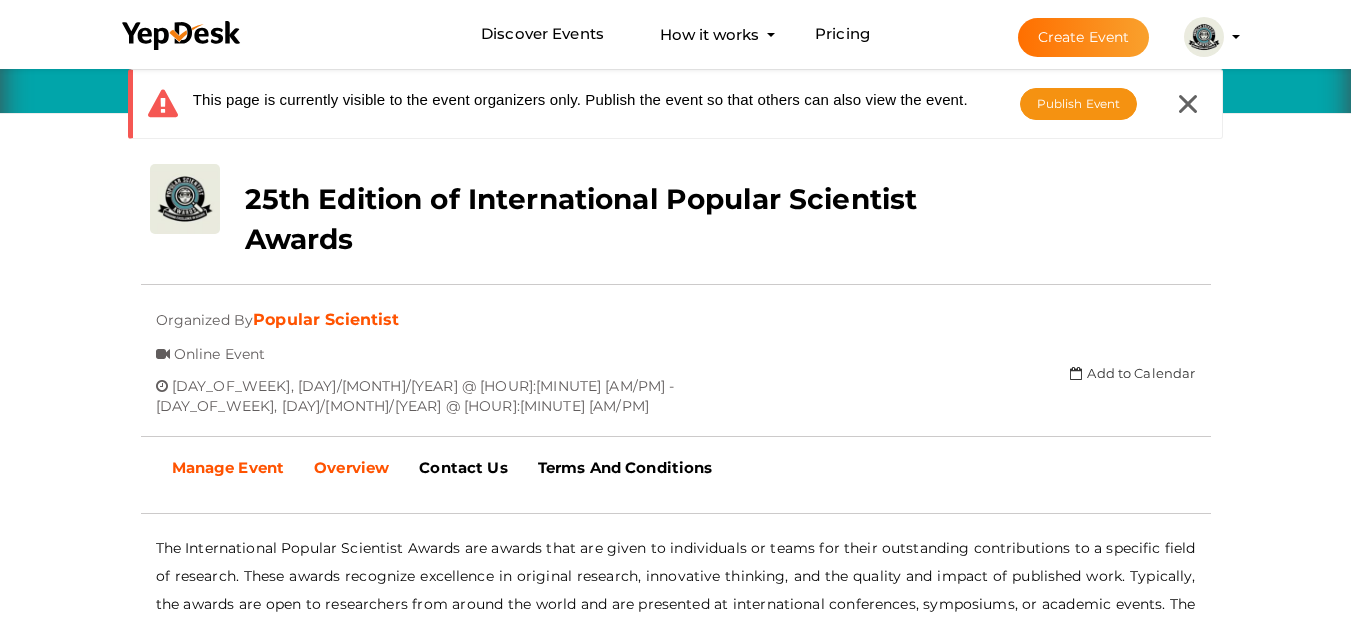 click on "Manage
Event" at bounding box center (228, 468) 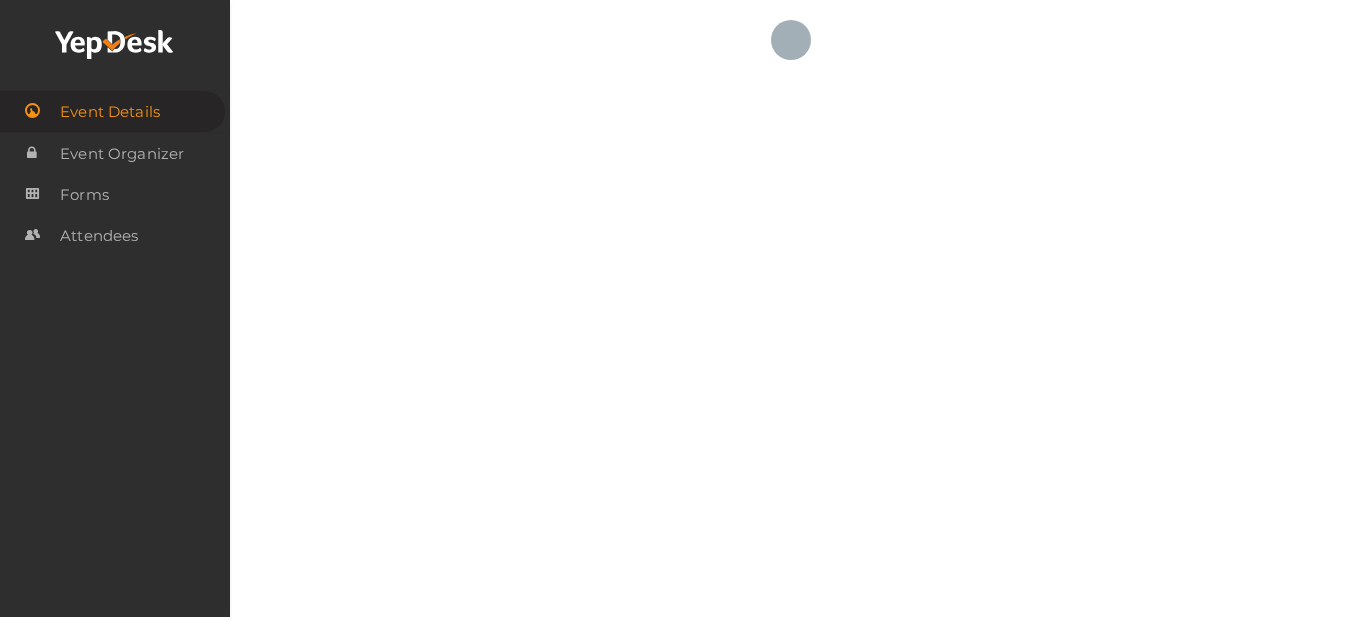 scroll, scrollTop: 0, scrollLeft: 0, axis: both 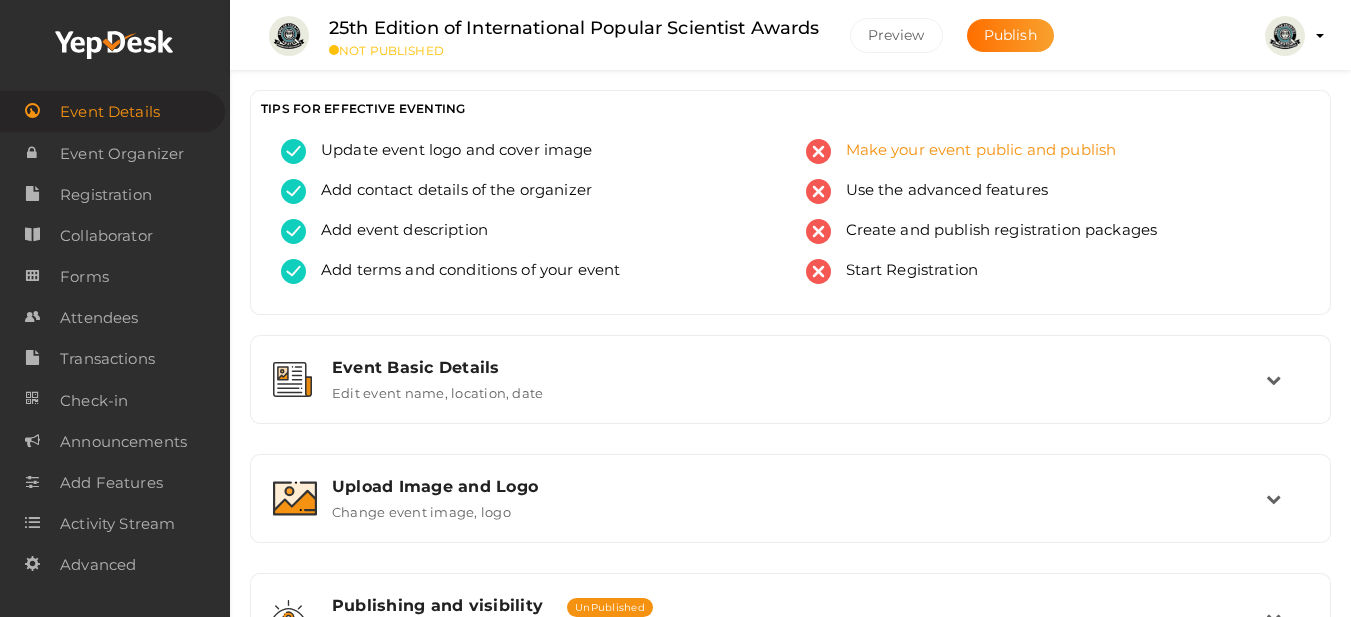 click on "Make your event public and publish" at bounding box center (974, 151) 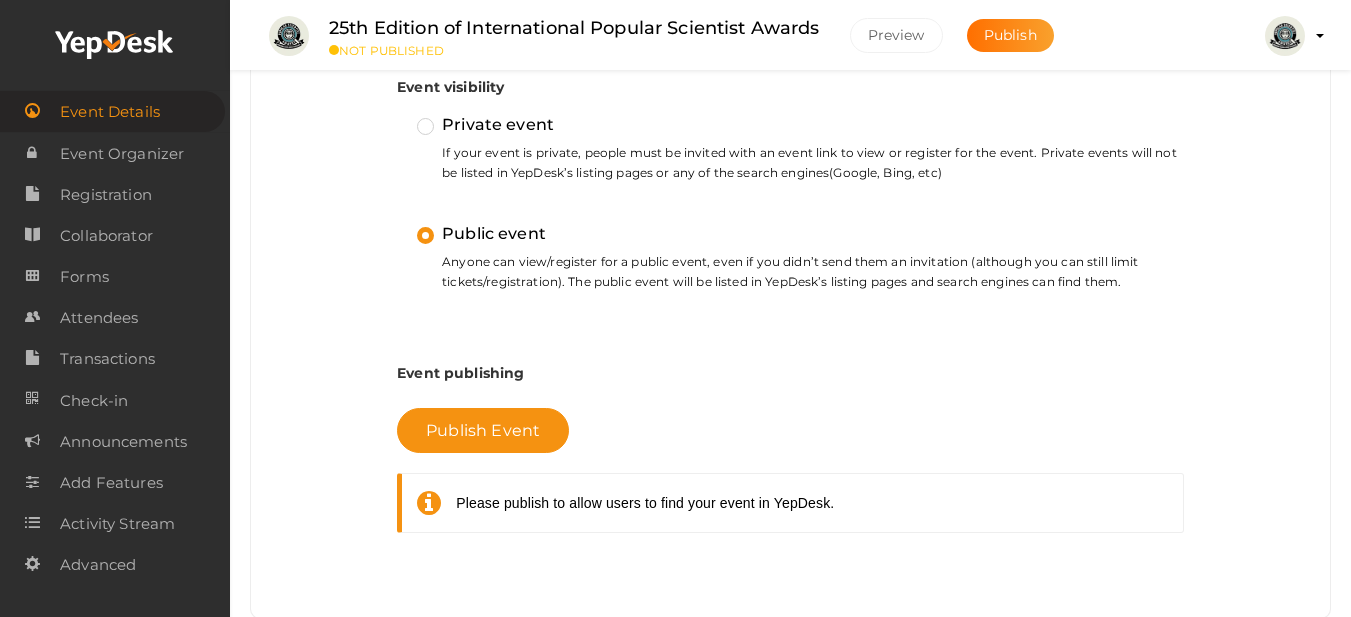 scroll, scrollTop: 820, scrollLeft: 0, axis: vertical 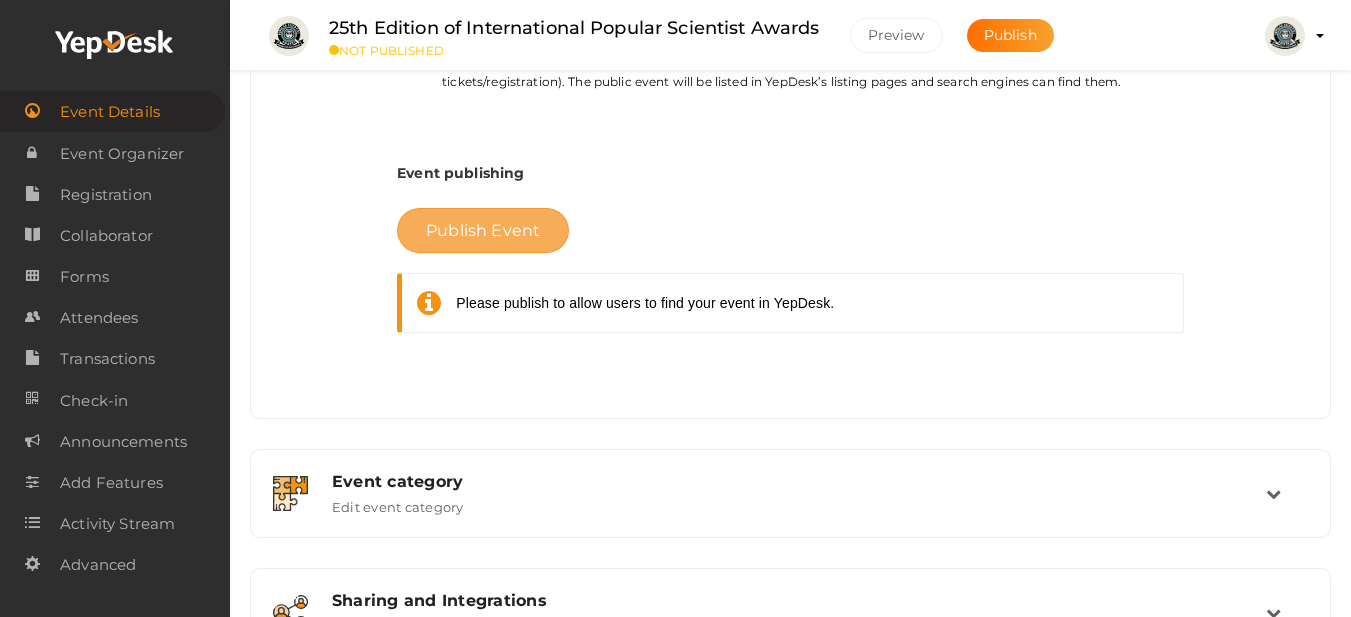 click on "Publish
Event" at bounding box center [483, 230] 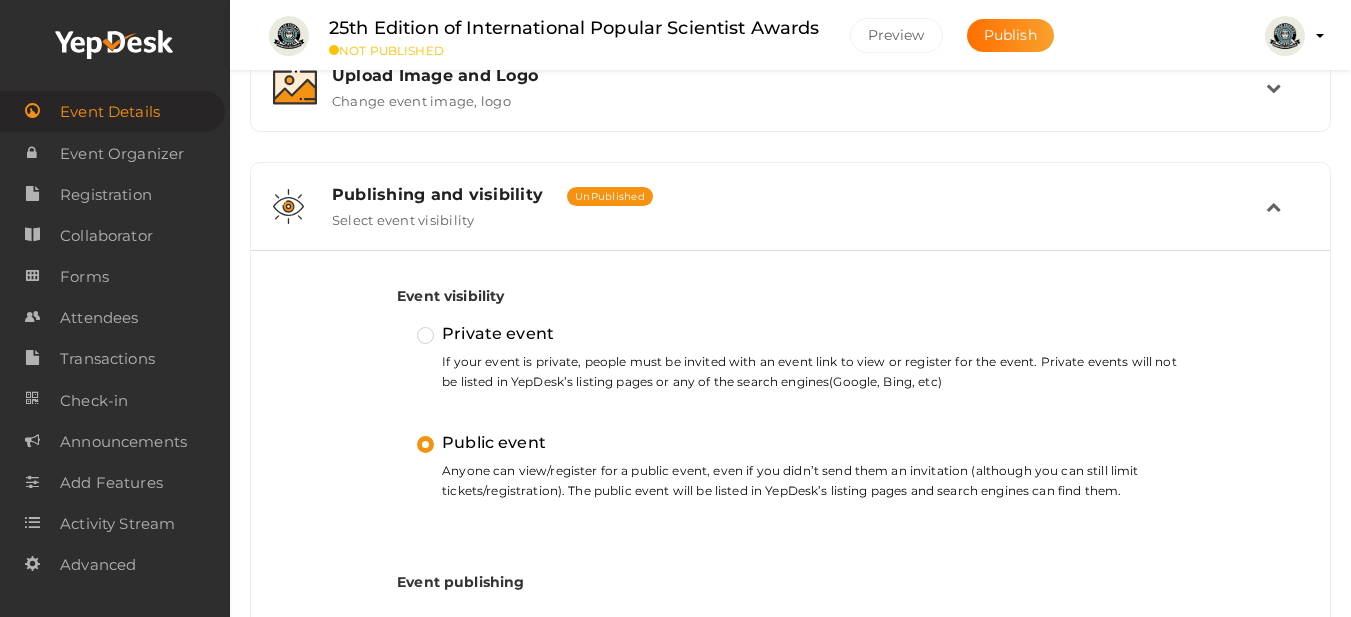 scroll, scrollTop: 11, scrollLeft: 0, axis: vertical 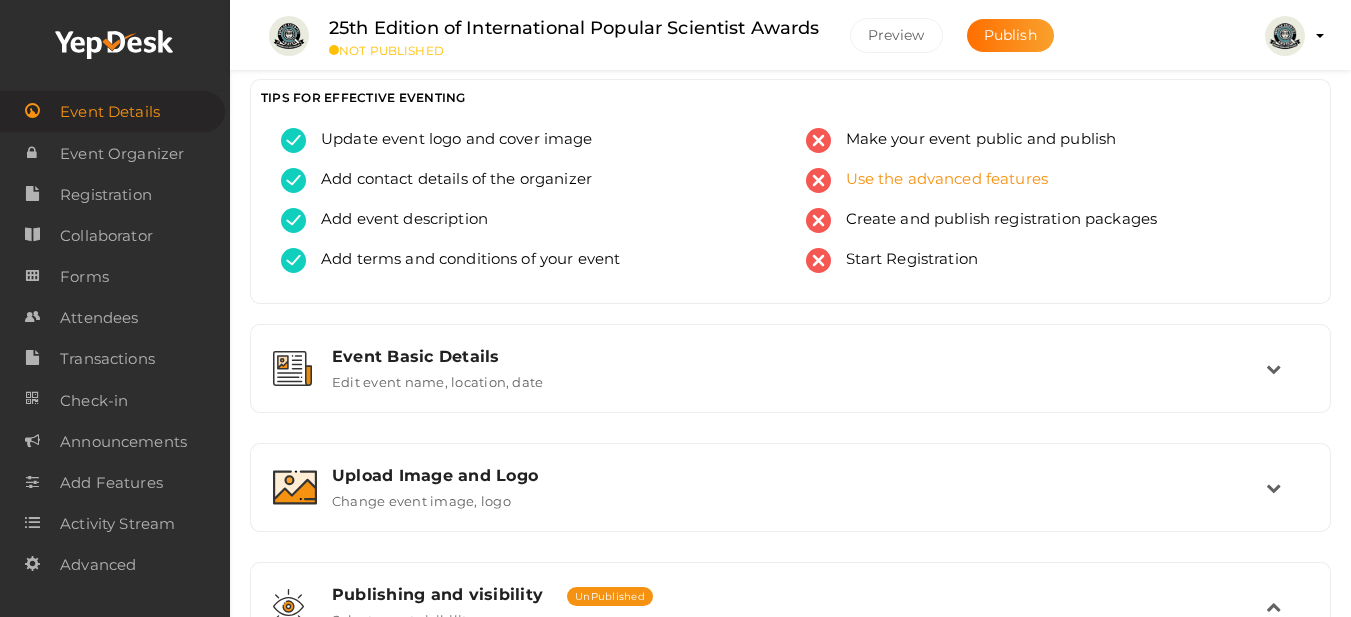 click on "Use the advanced features" at bounding box center [940, 180] 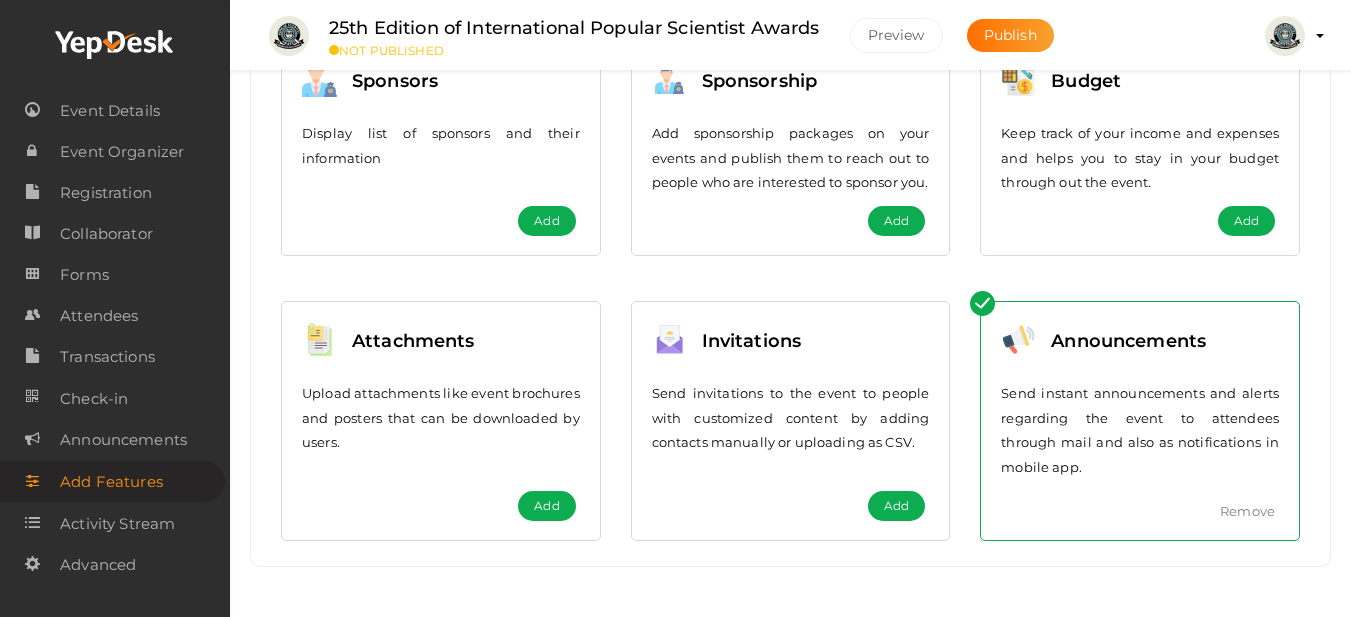 scroll, scrollTop: 604, scrollLeft: 0, axis: vertical 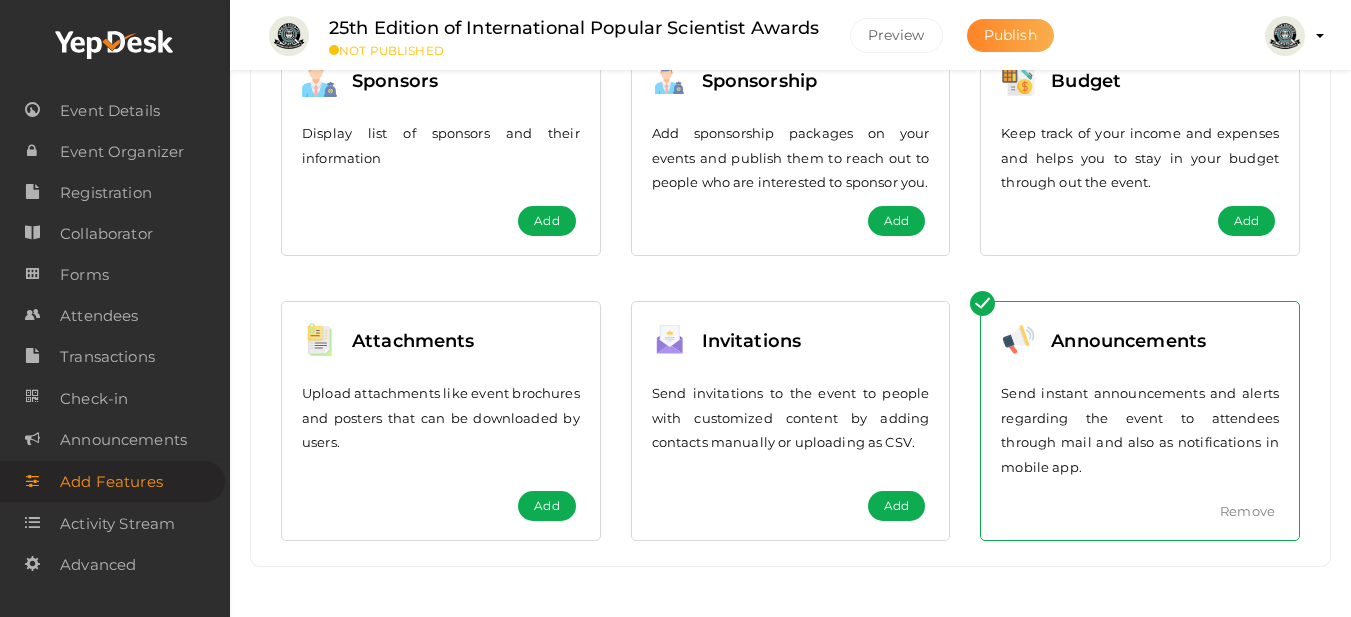 click on "Publish" at bounding box center [1010, 35] 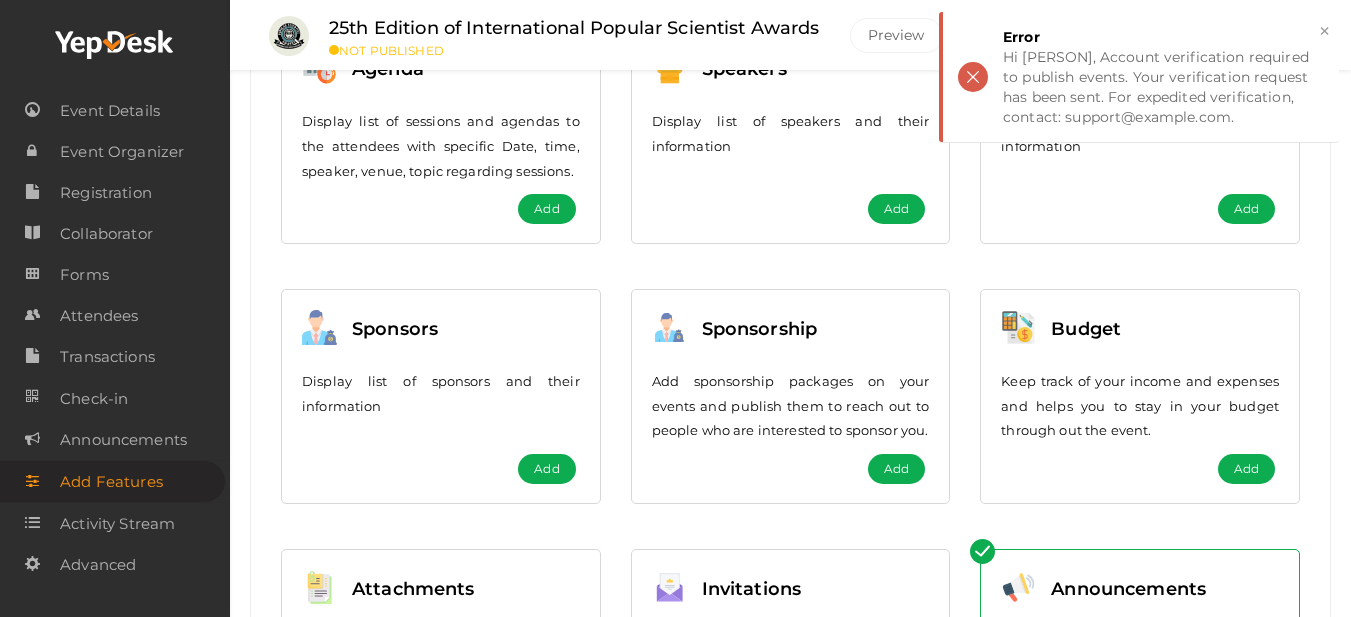 scroll, scrollTop: 0, scrollLeft: 0, axis: both 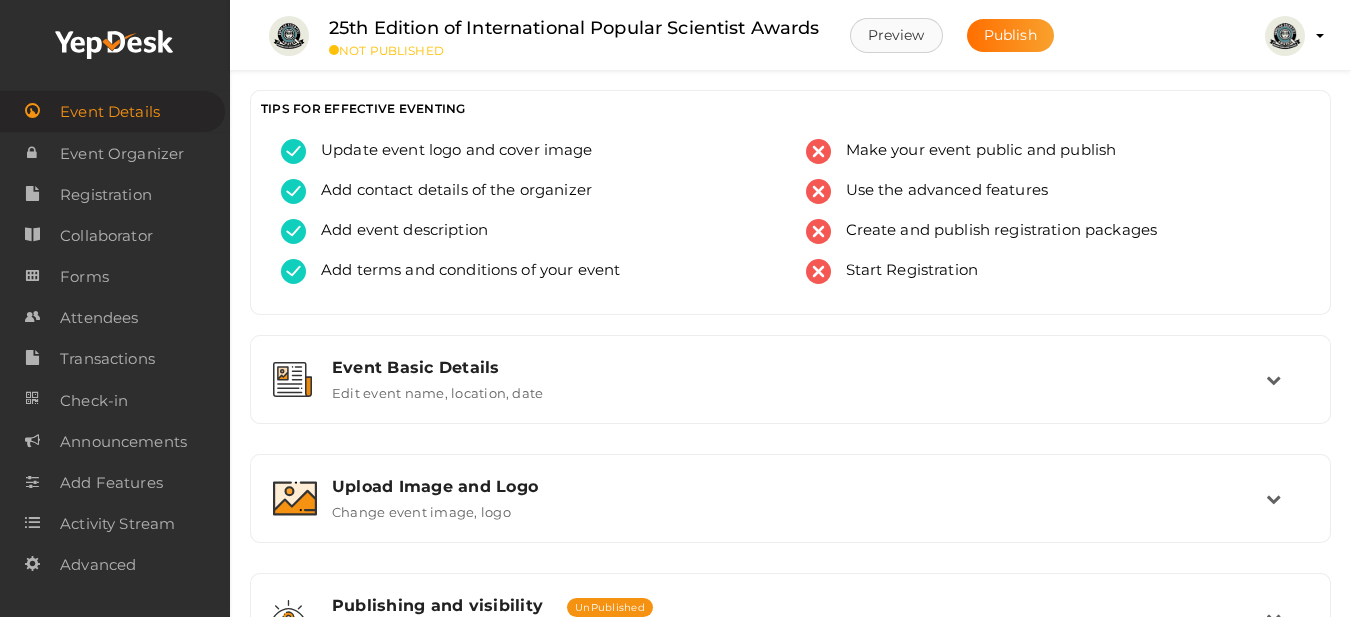 click on "Preview" at bounding box center [896, 35] 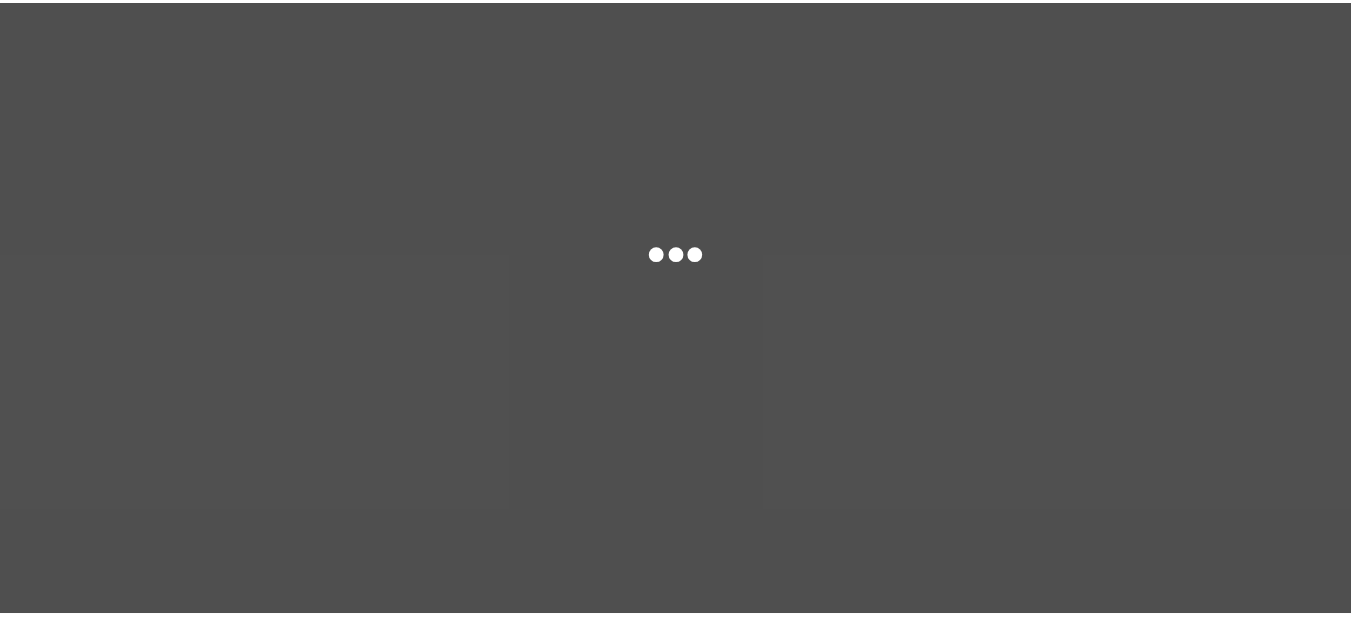 scroll, scrollTop: 0, scrollLeft: 0, axis: both 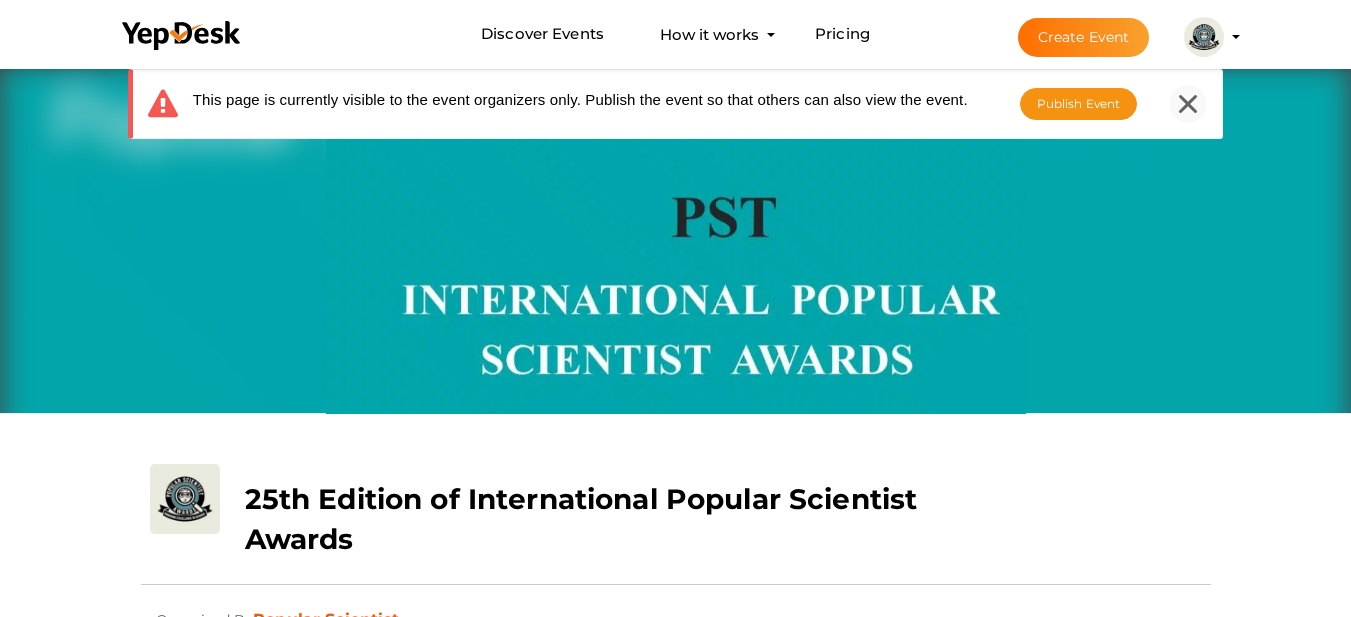 click 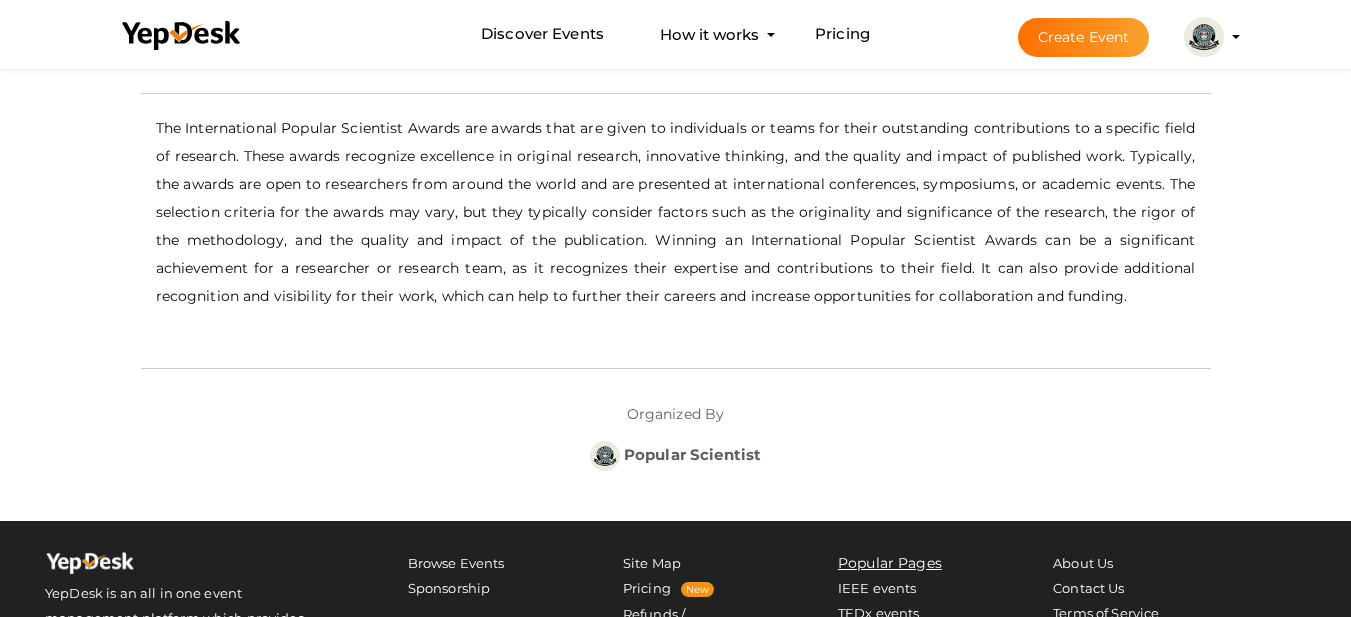 scroll, scrollTop: 300, scrollLeft: 0, axis: vertical 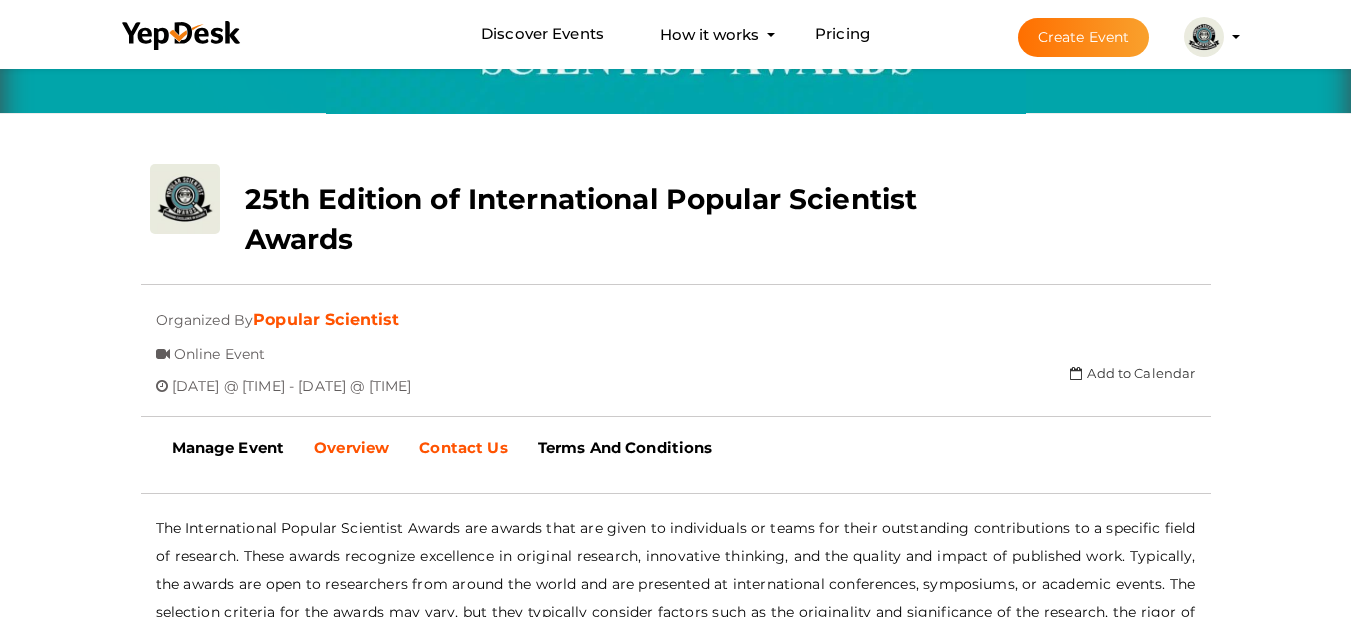 click on "Contact
Us" at bounding box center [463, 447] 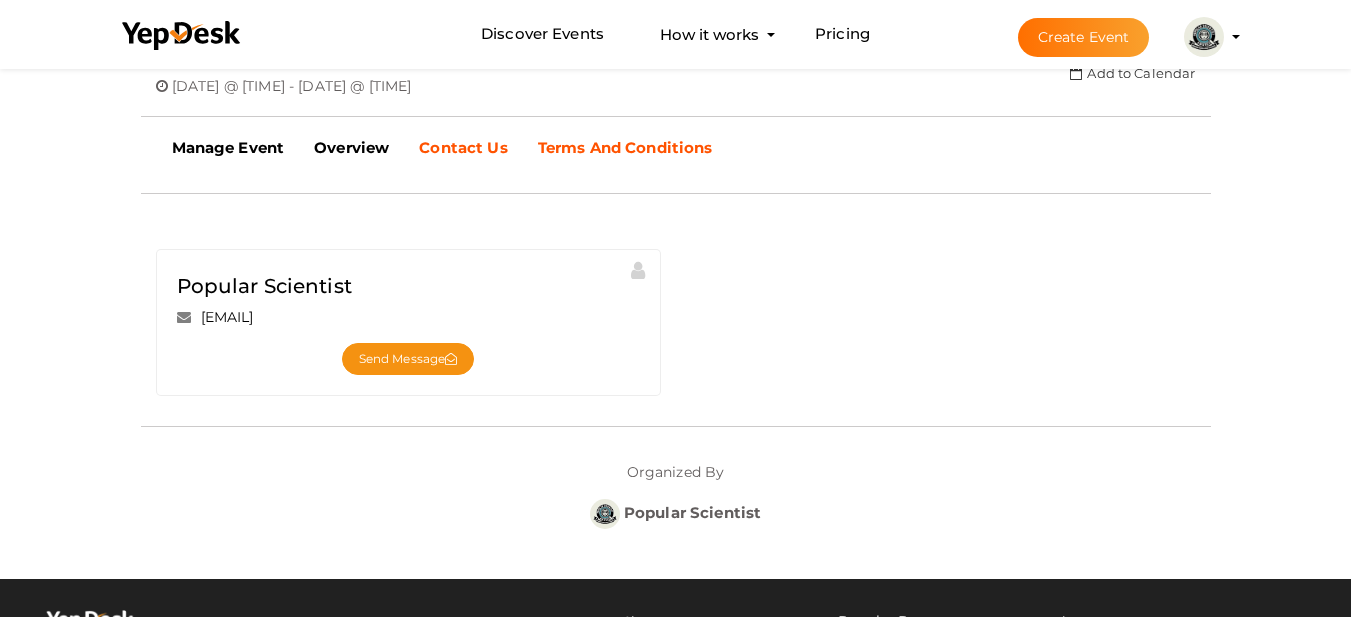 scroll, scrollTop: 400, scrollLeft: 0, axis: vertical 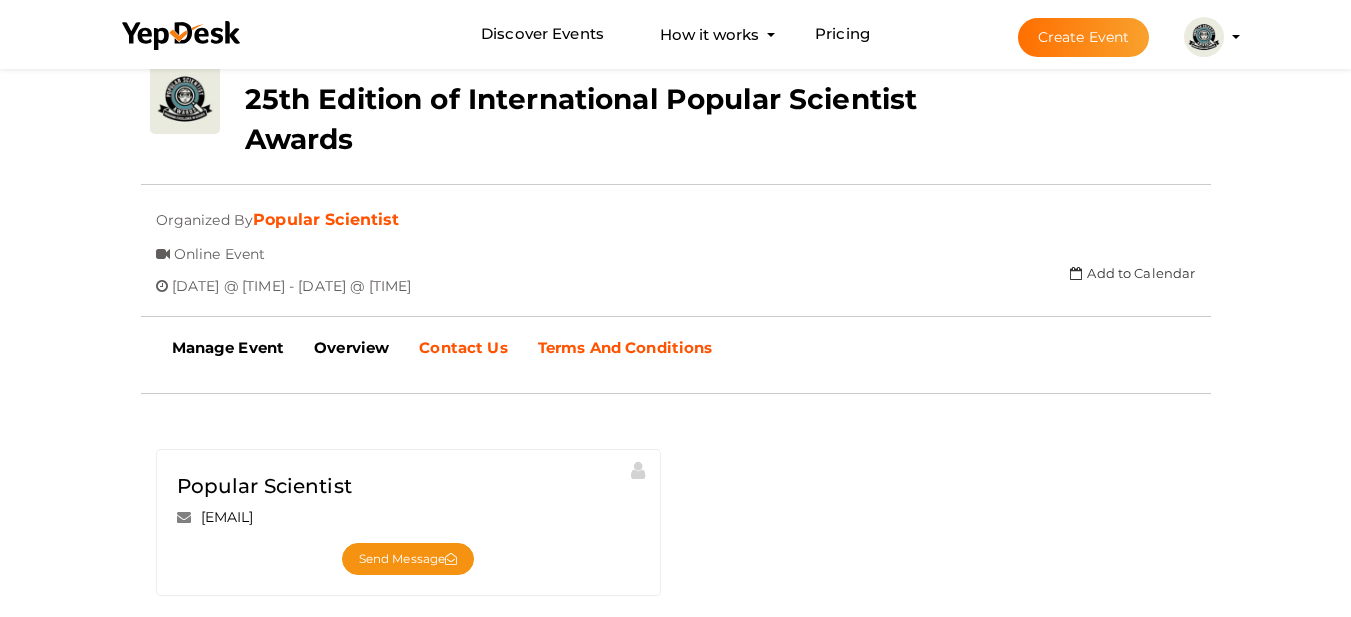 click on "Terms And
Conditions" at bounding box center (625, 348) 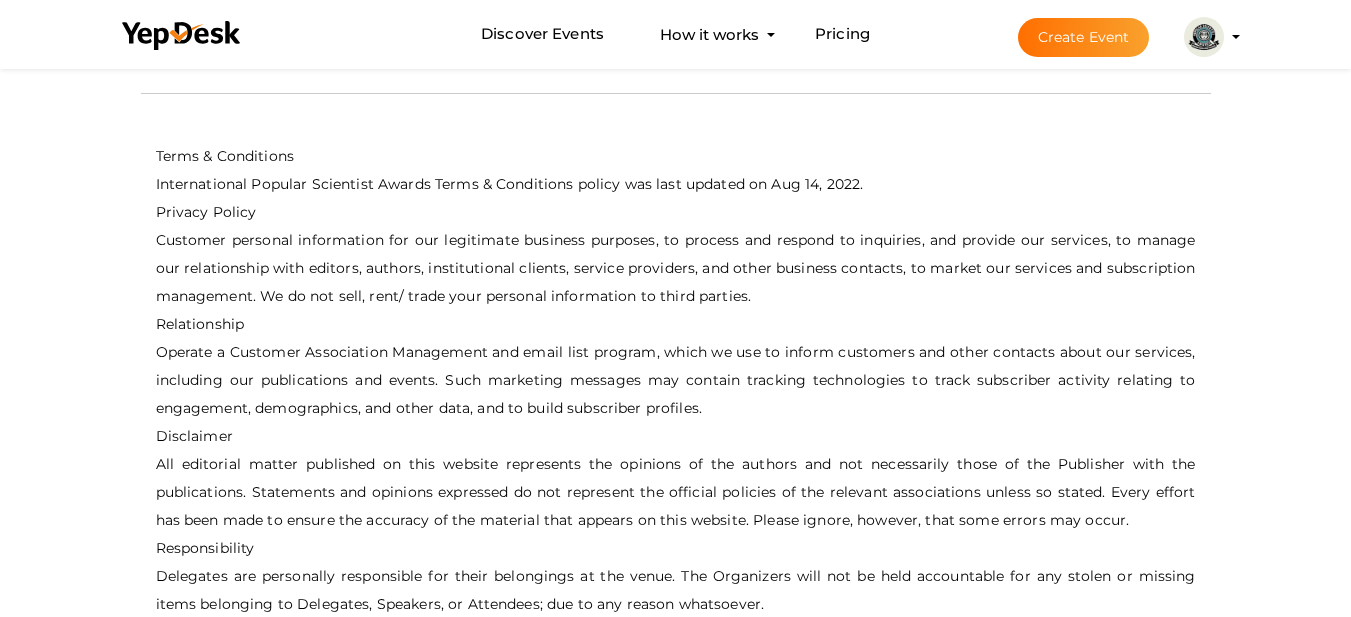 scroll, scrollTop: 200, scrollLeft: 0, axis: vertical 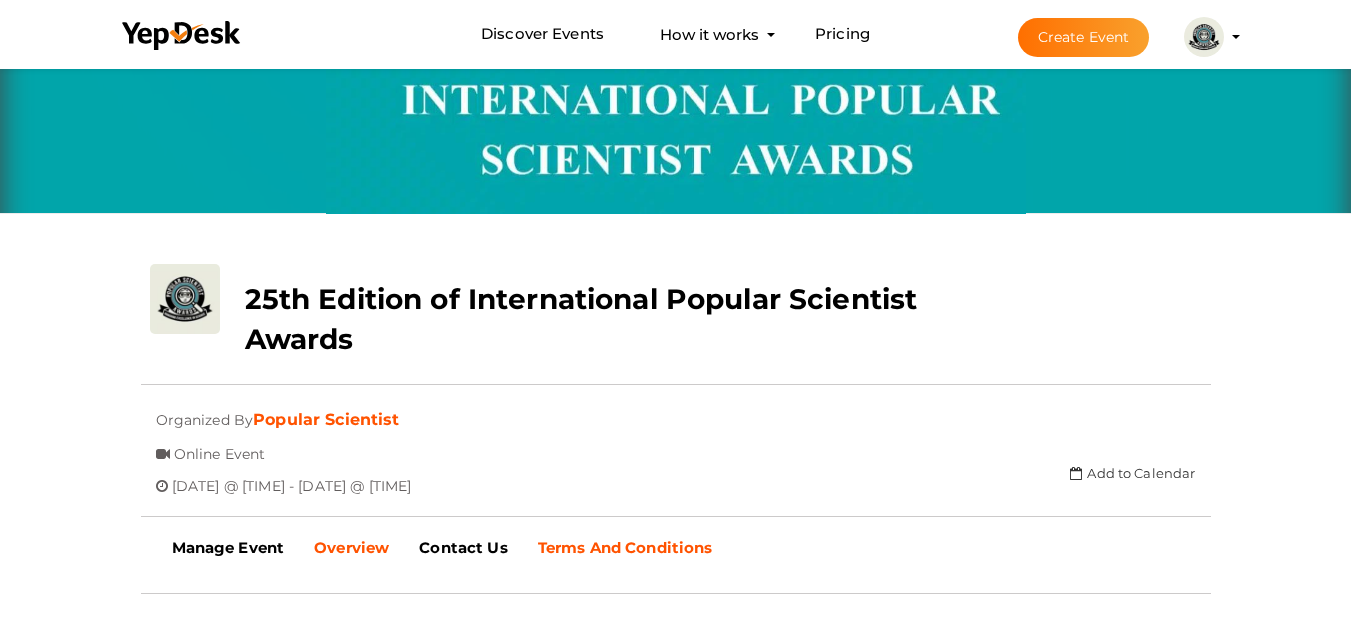 click on "Overview" at bounding box center [351, 547] 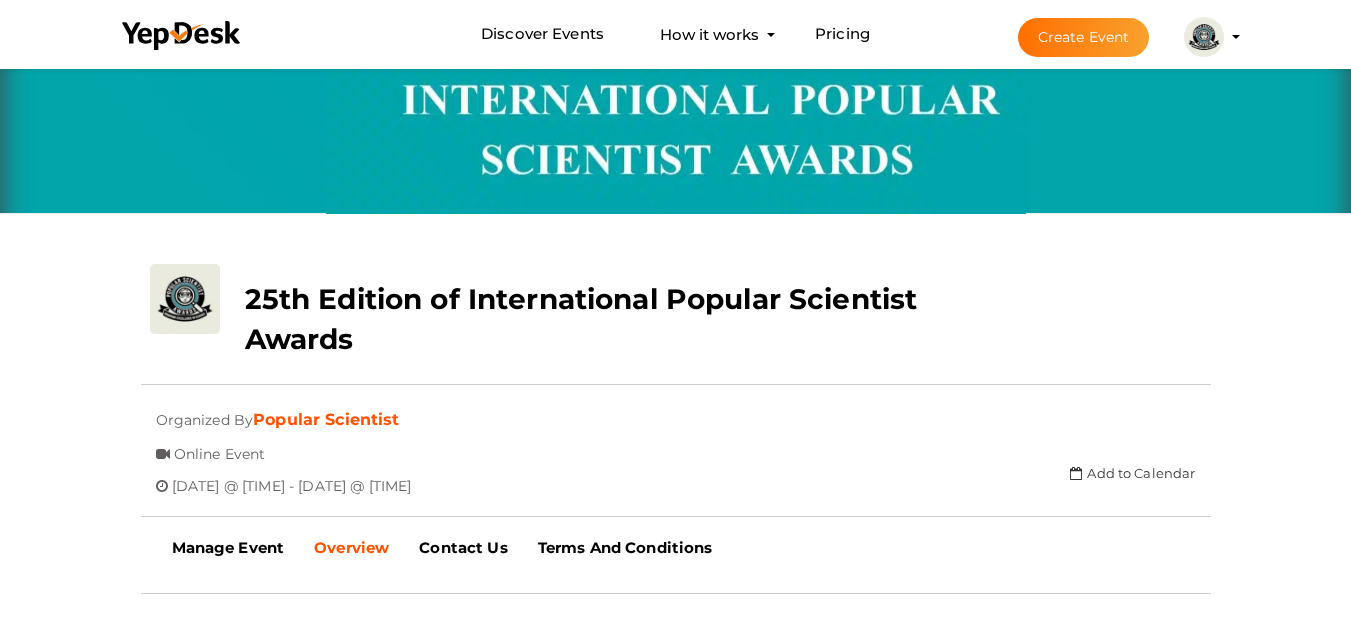 scroll, scrollTop: 500, scrollLeft: 0, axis: vertical 